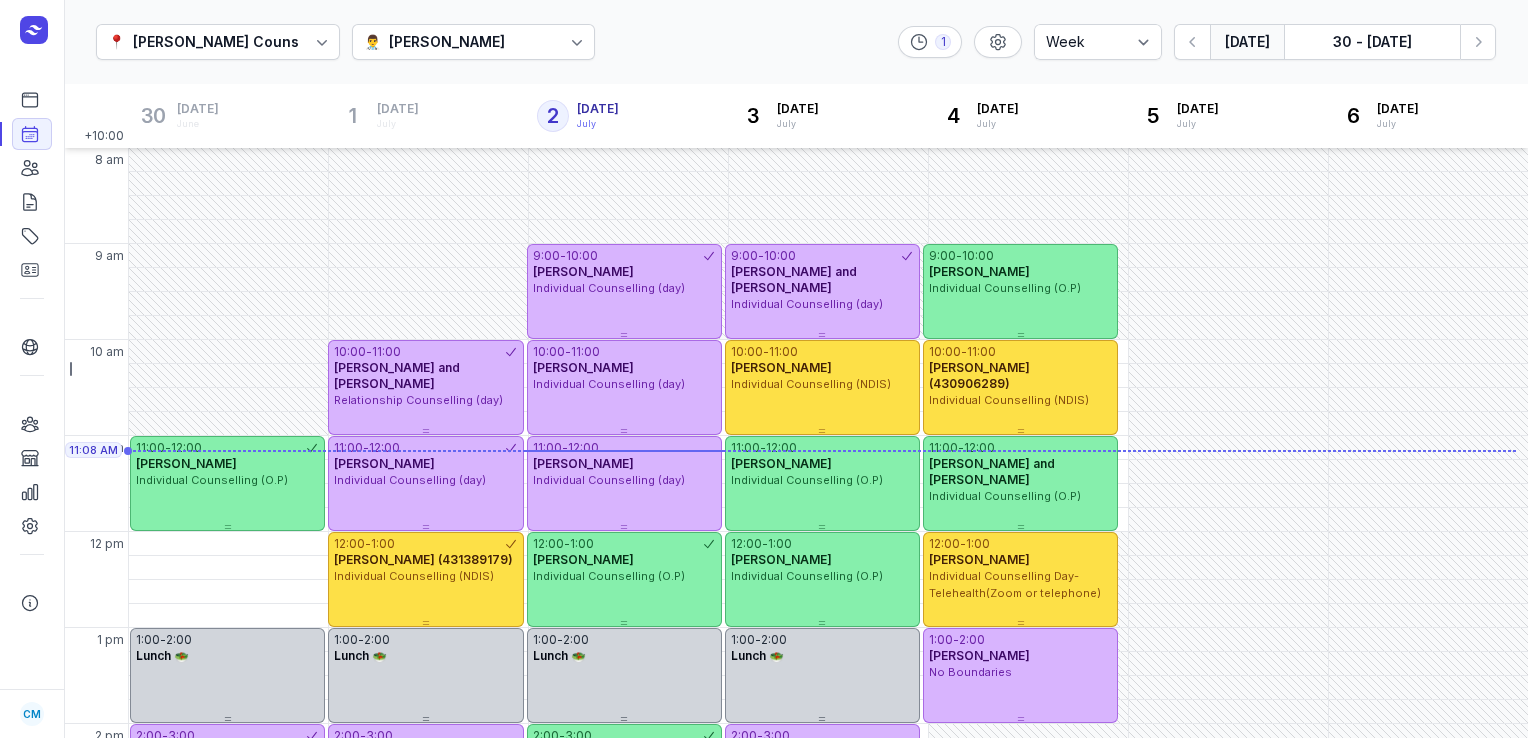 select on "week" 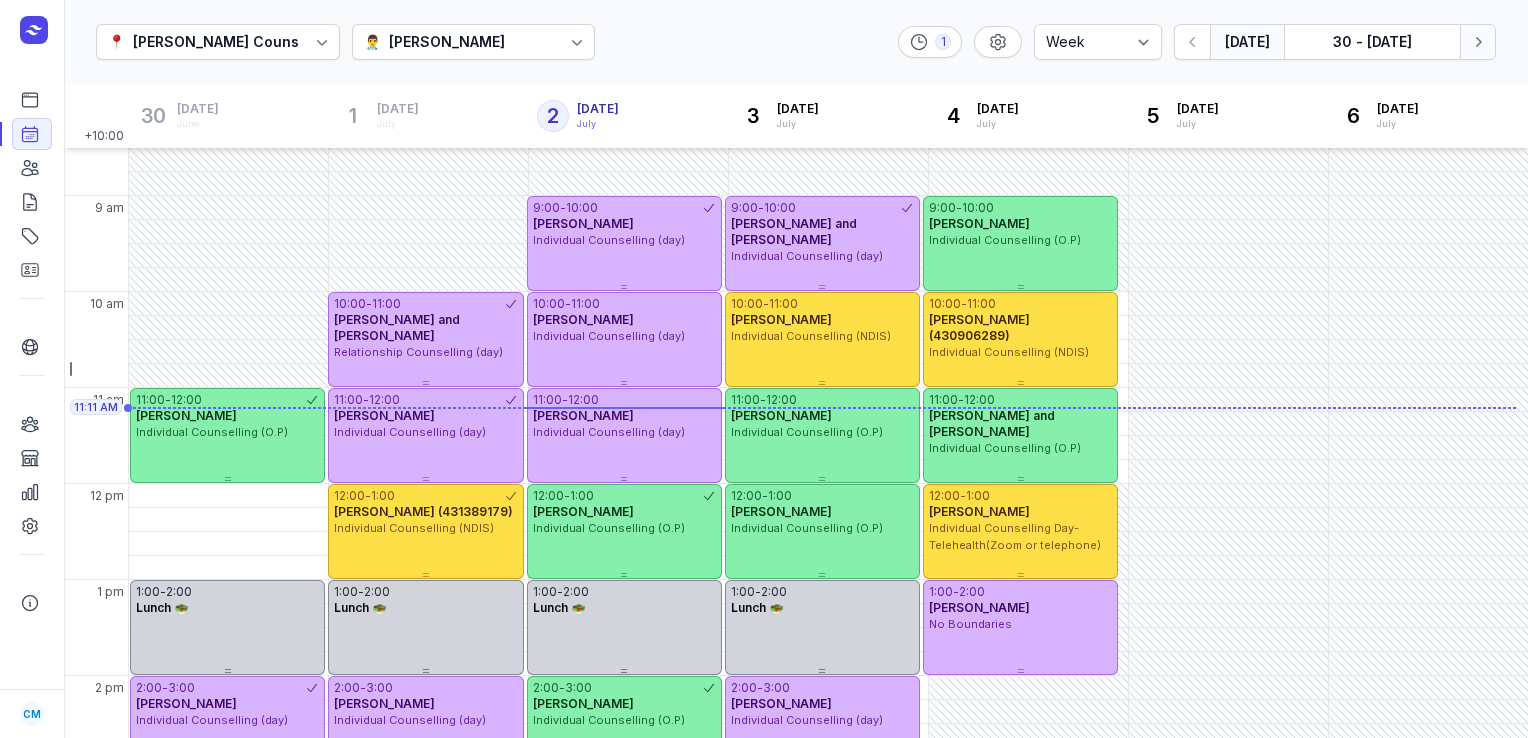 click on "Next week" 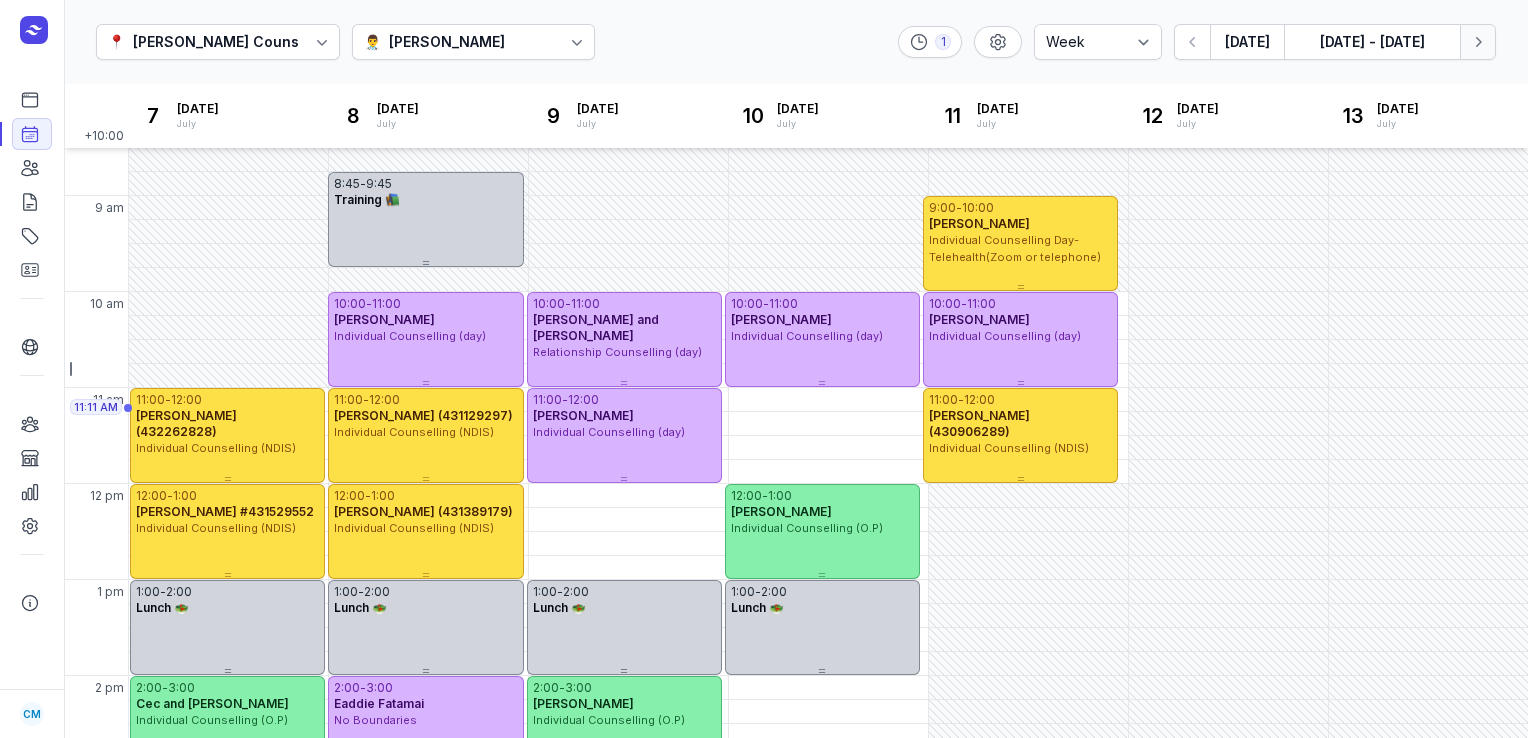 click on "Next week" 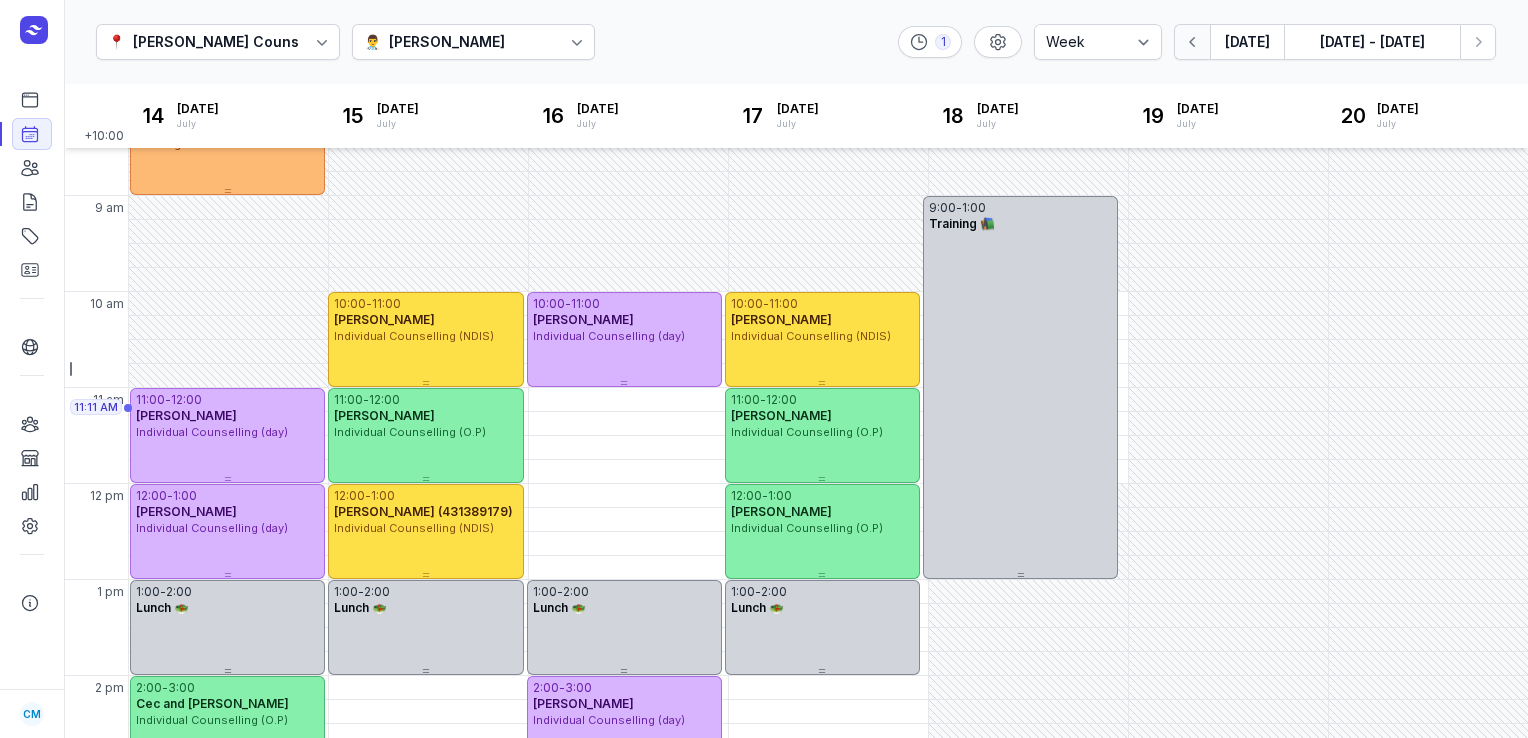 click 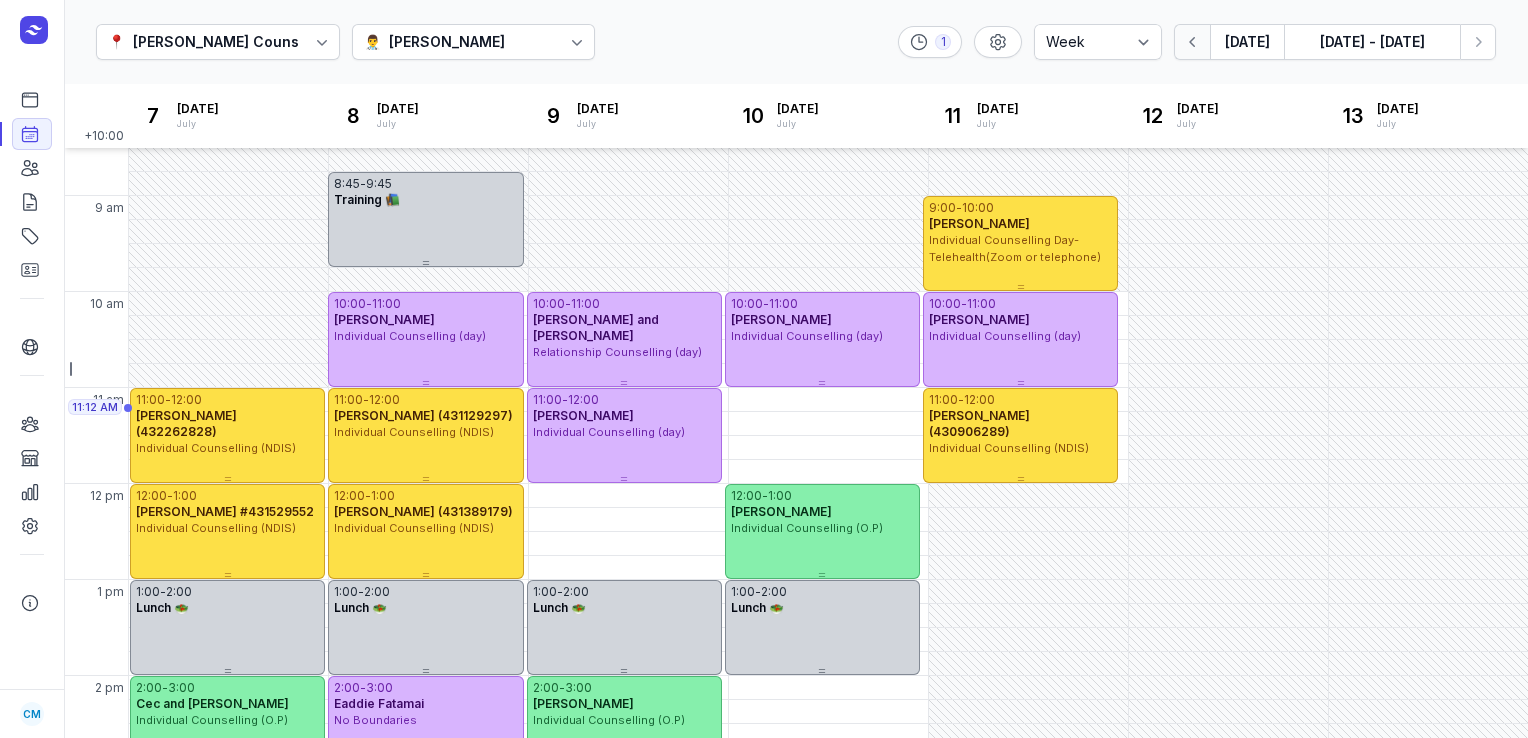 click 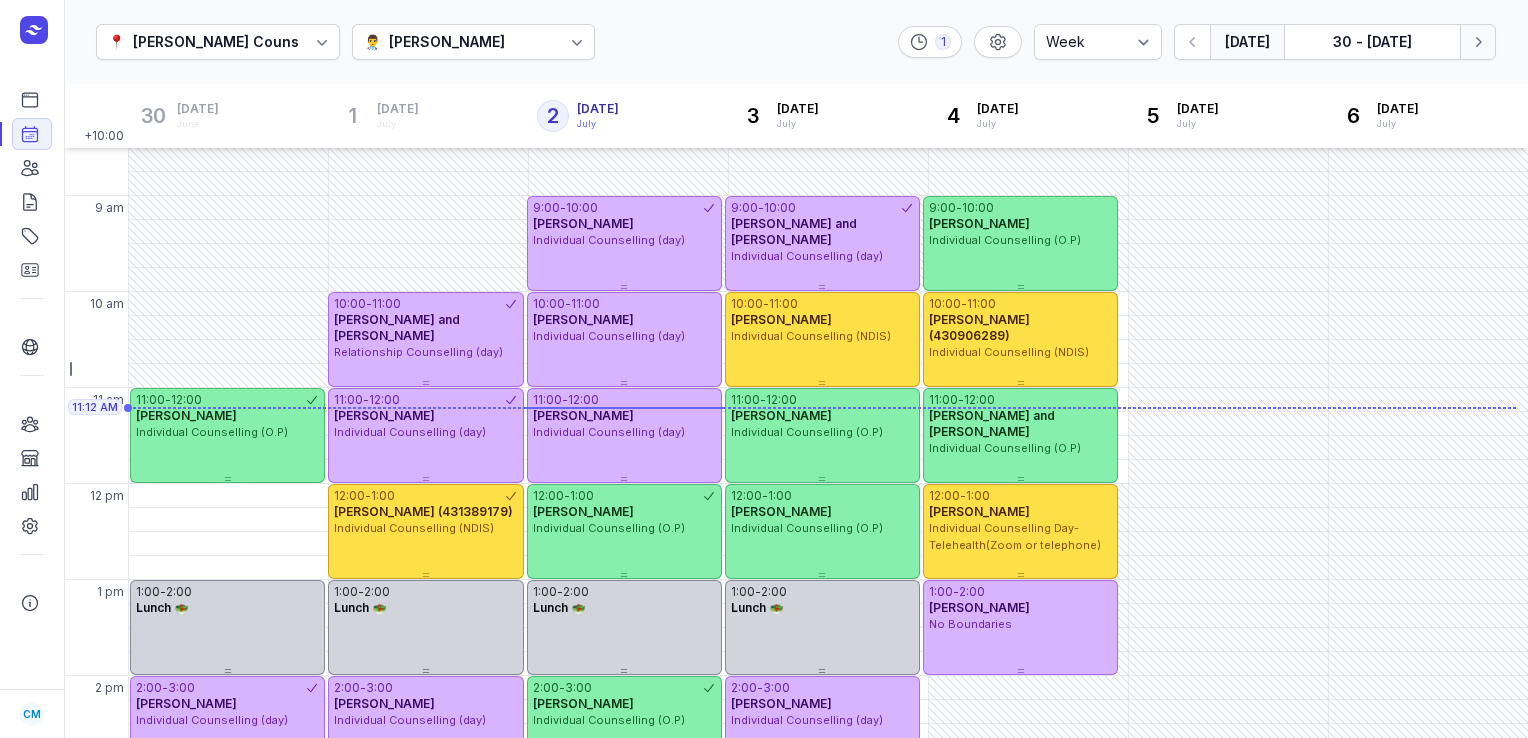click 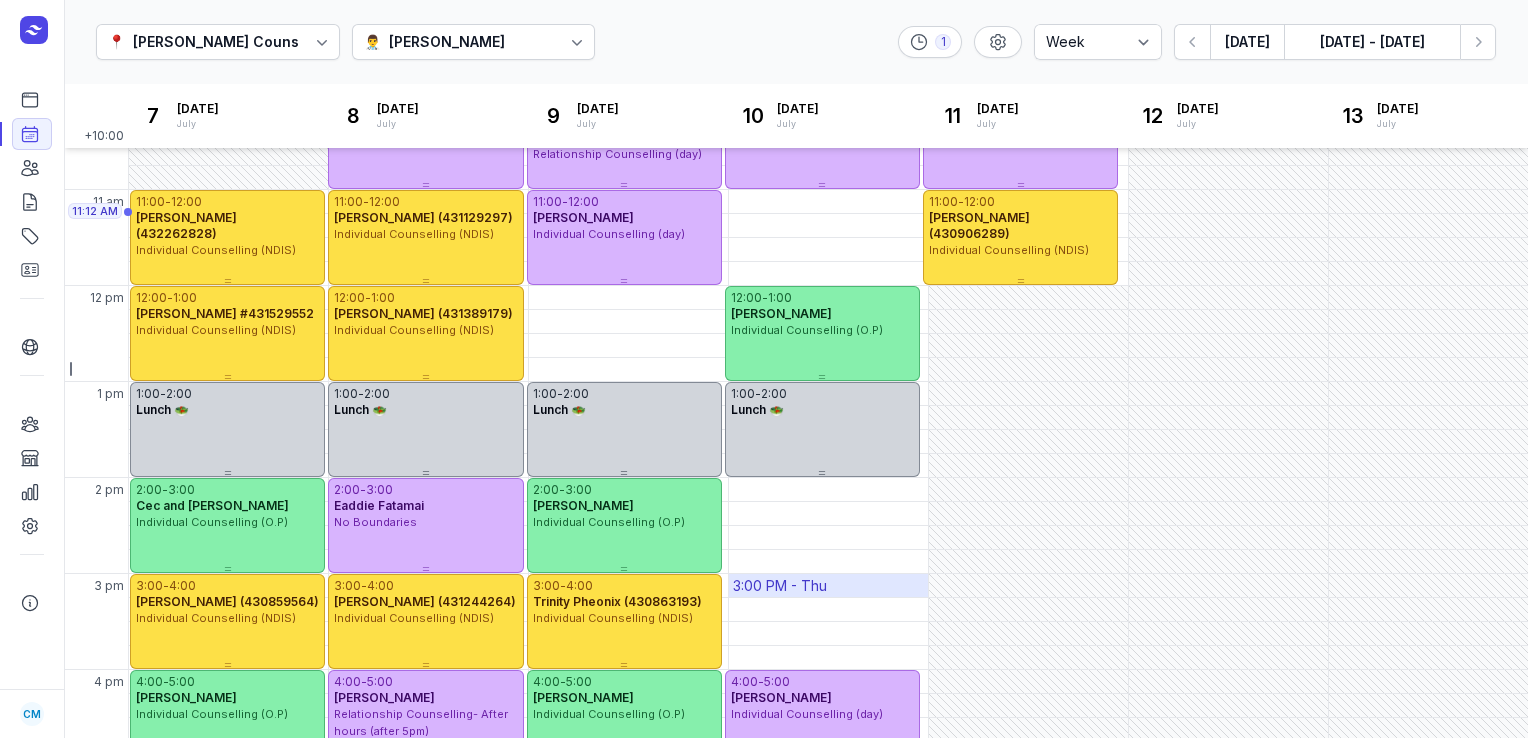 scroll, scrollTop: 244, scrollLeft: 0, axis: vertical 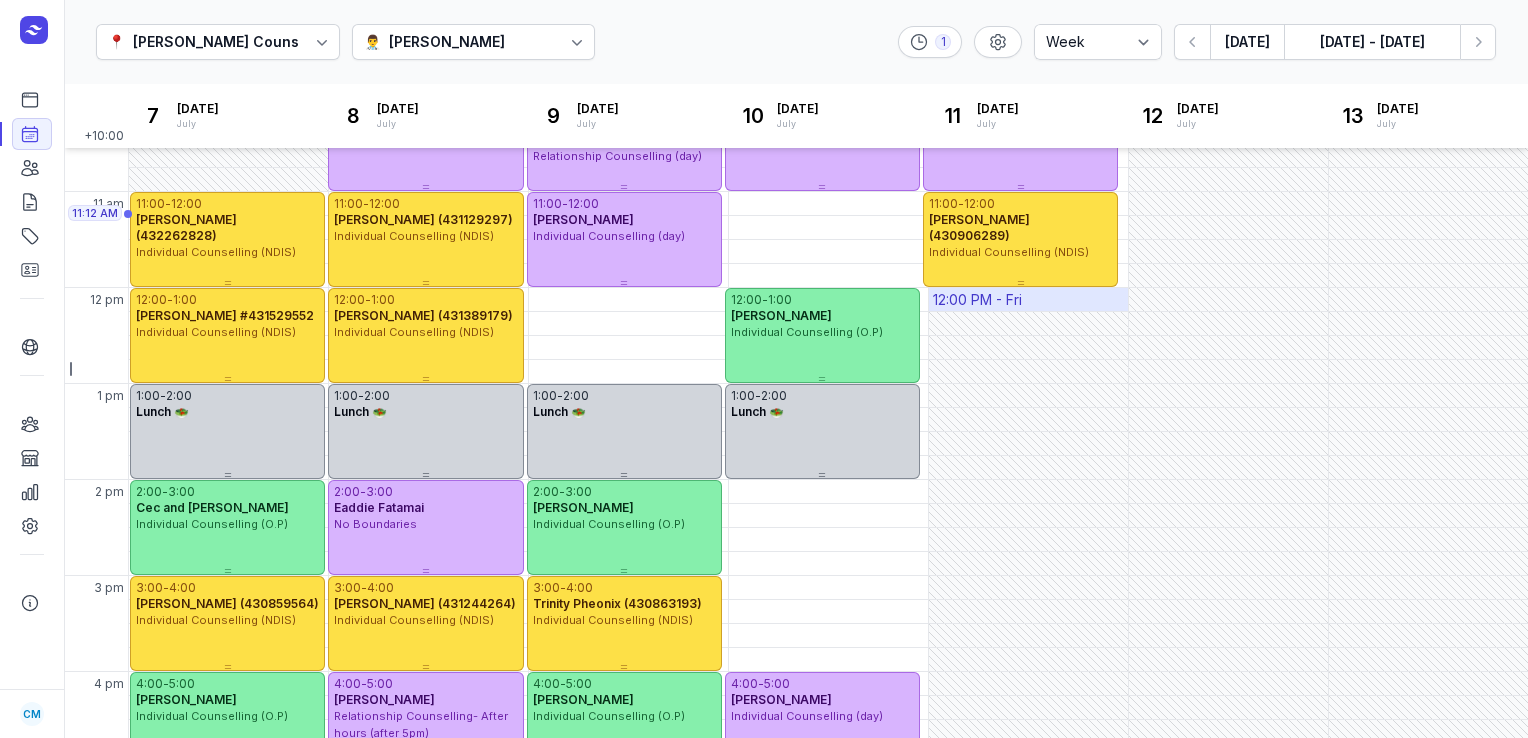 click on "12:00 PM - Fri" at bounding box center (977, 300) 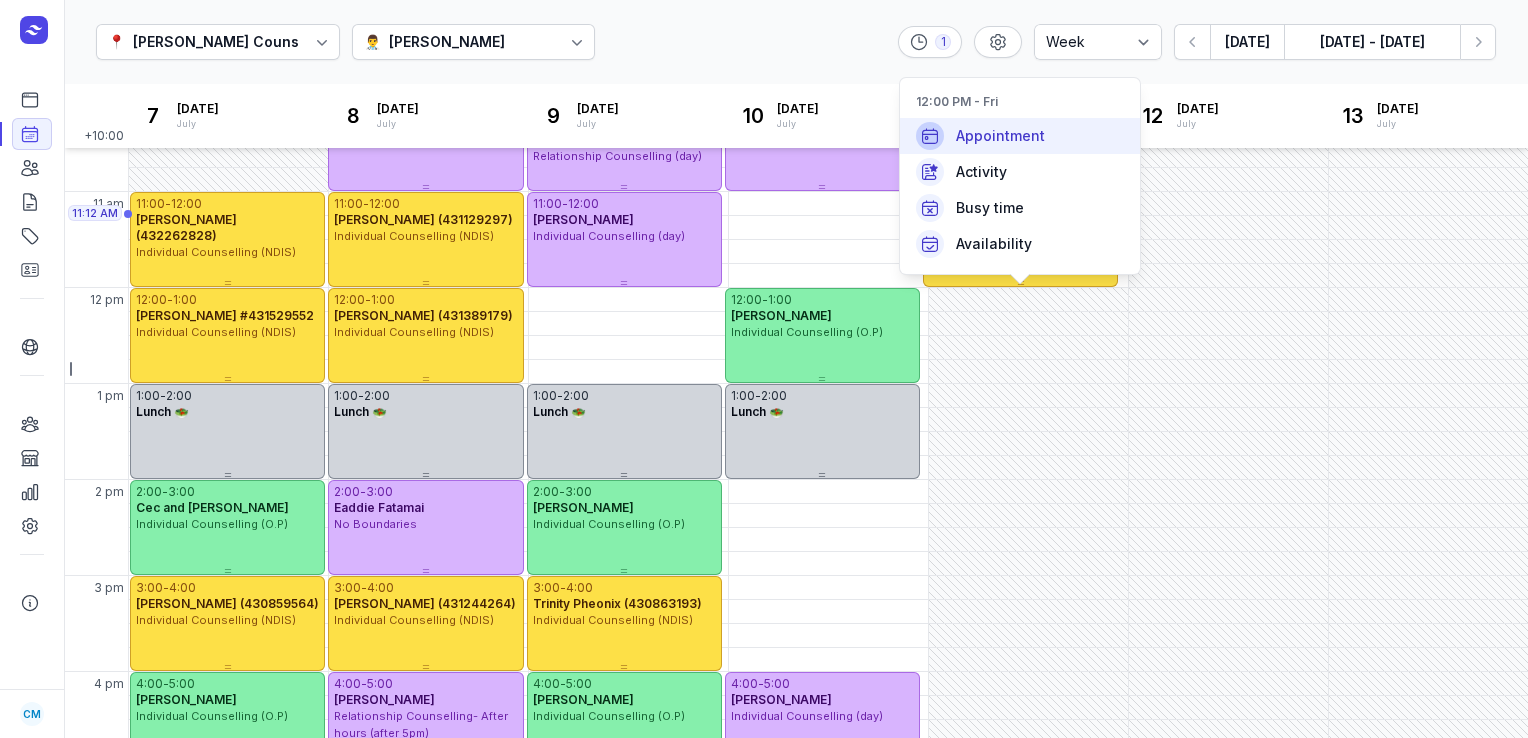 click on "Appointment" at bounding box center [1000, 136] 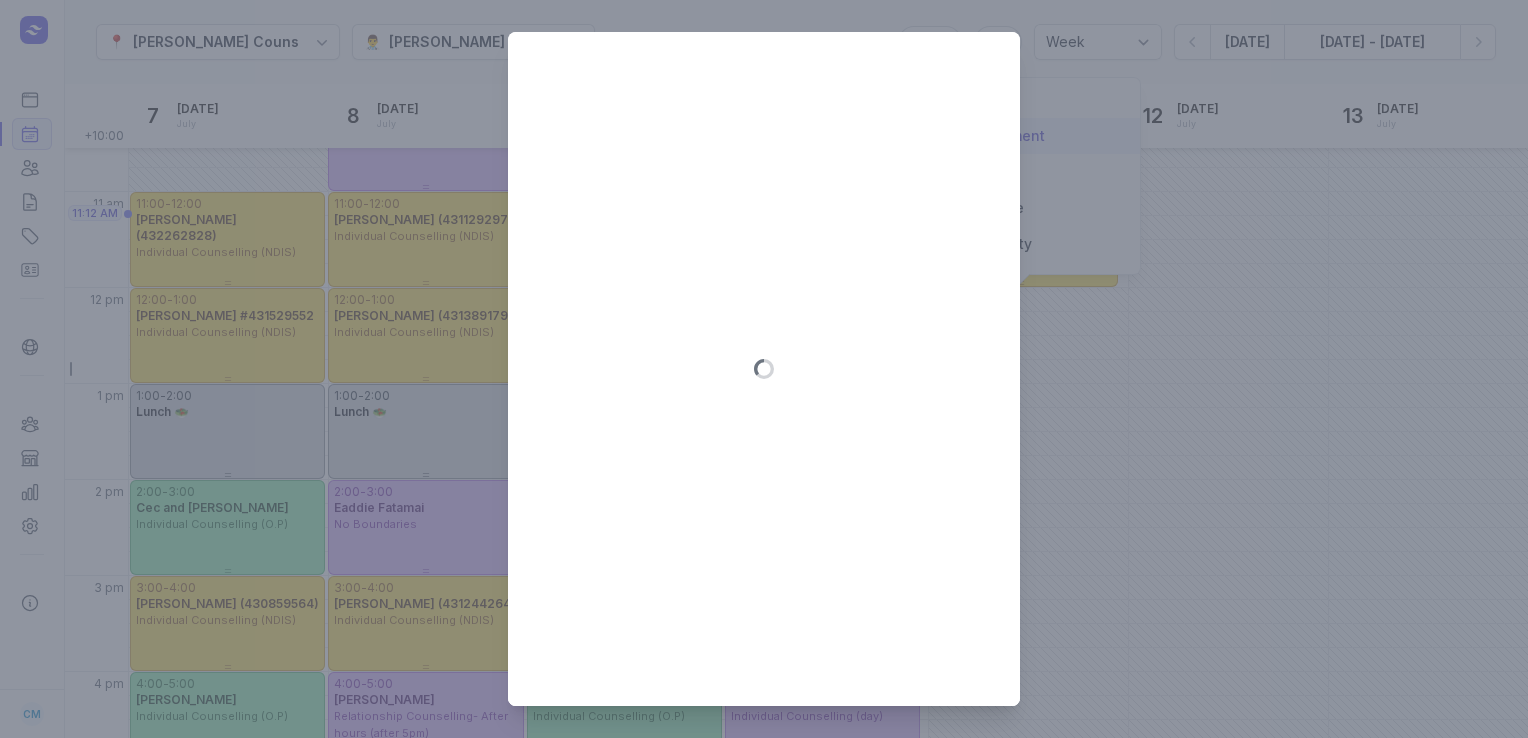 type on "[DATE]" 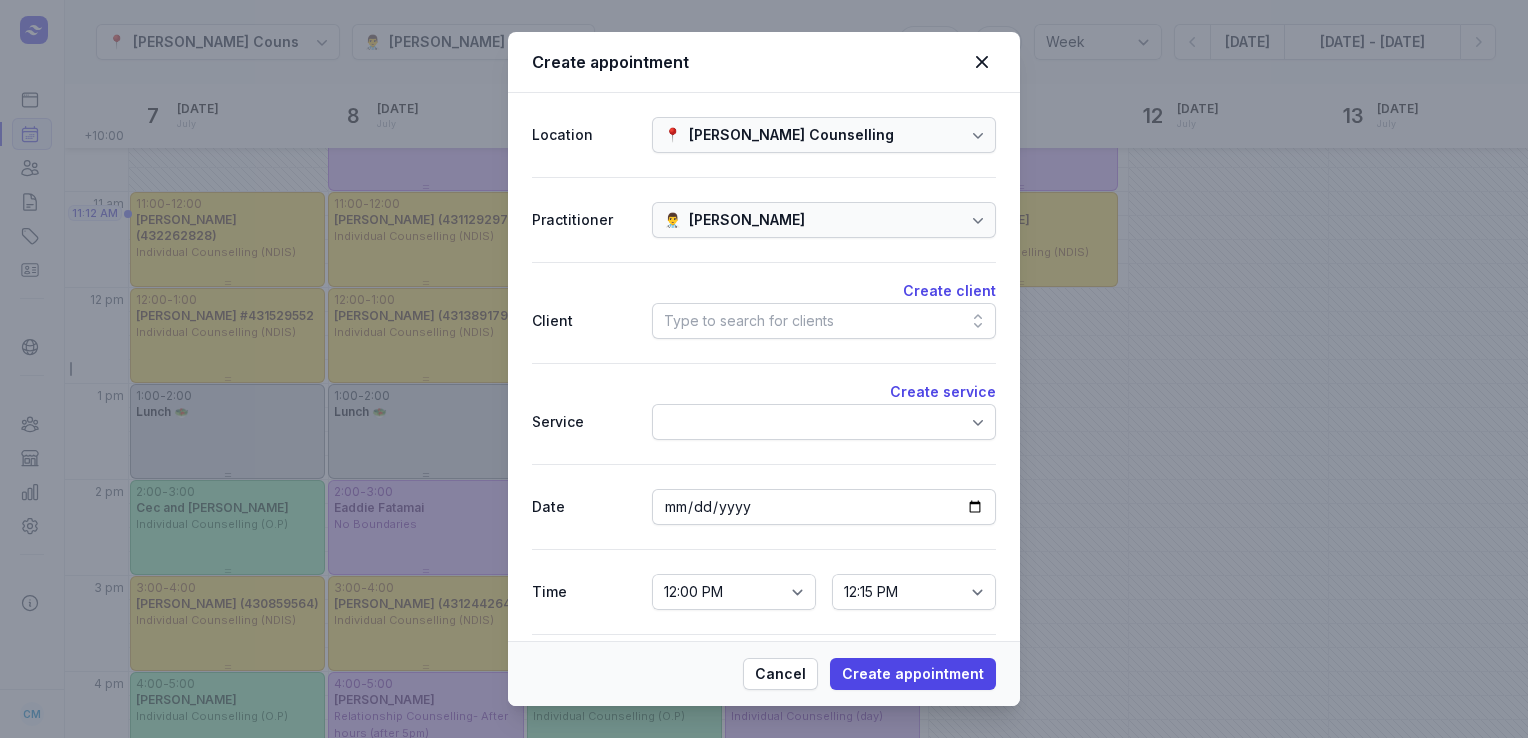 click on "Type to search for clients" 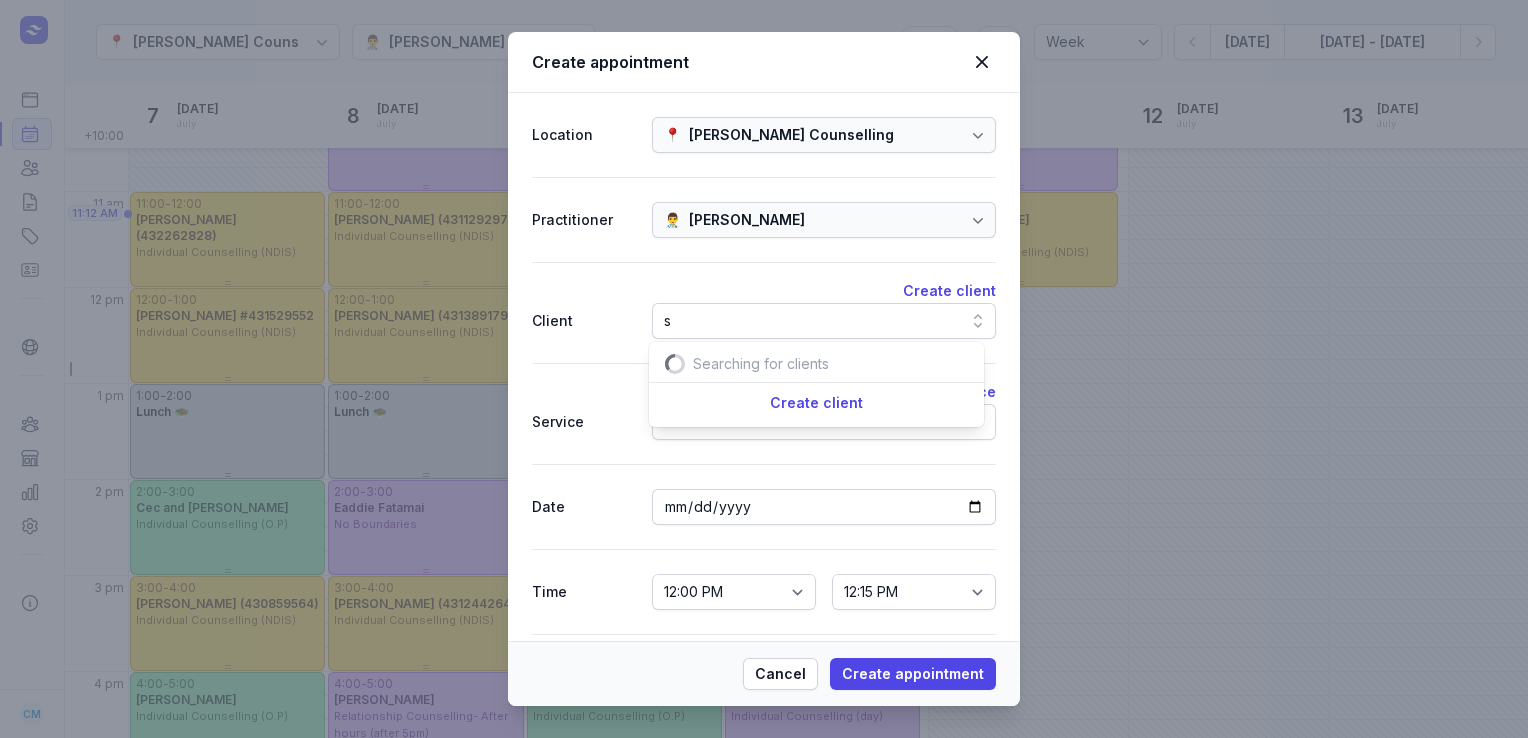 scroll, scrollTop: 0, scrollLeft: 24, axis: horizontal 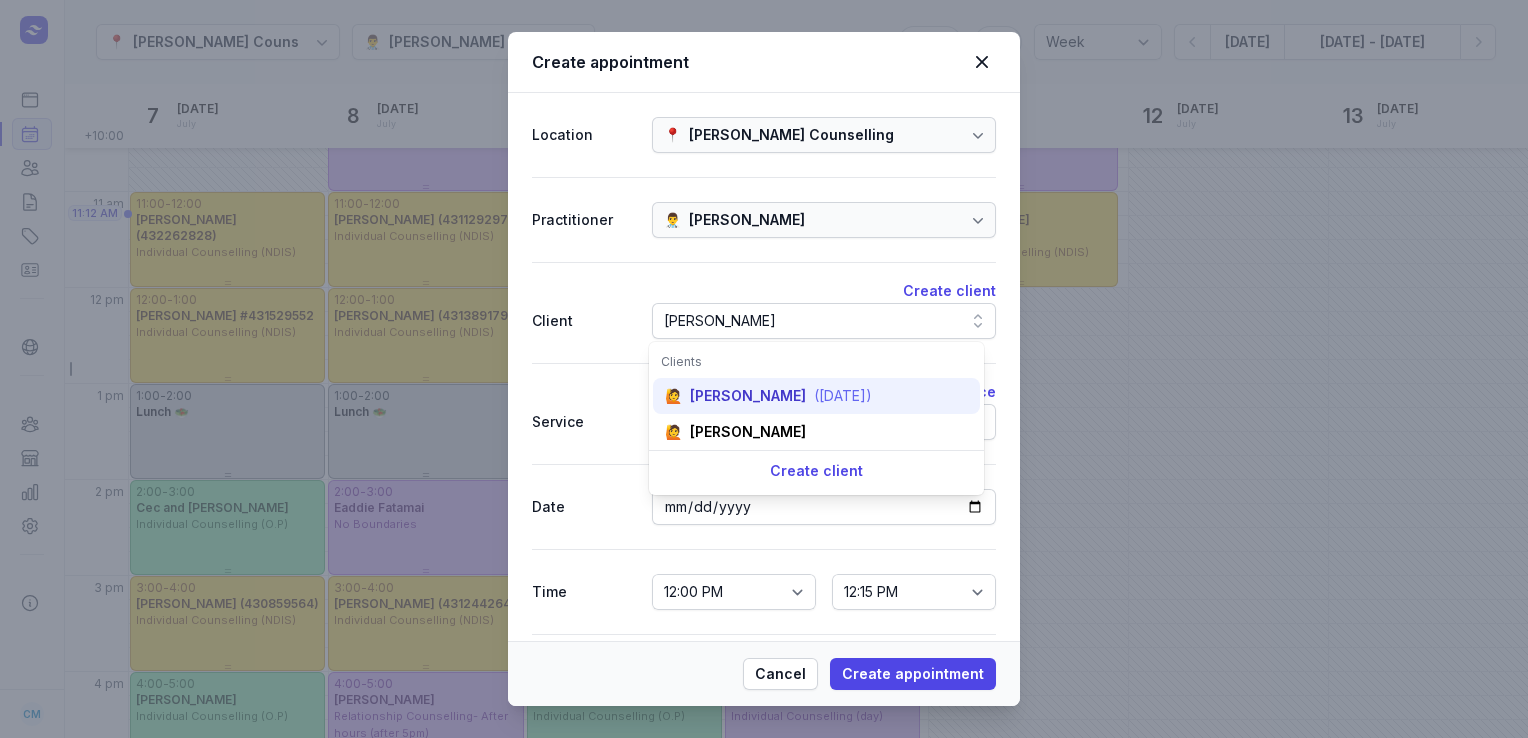 type on "[PERSON_NAME]" 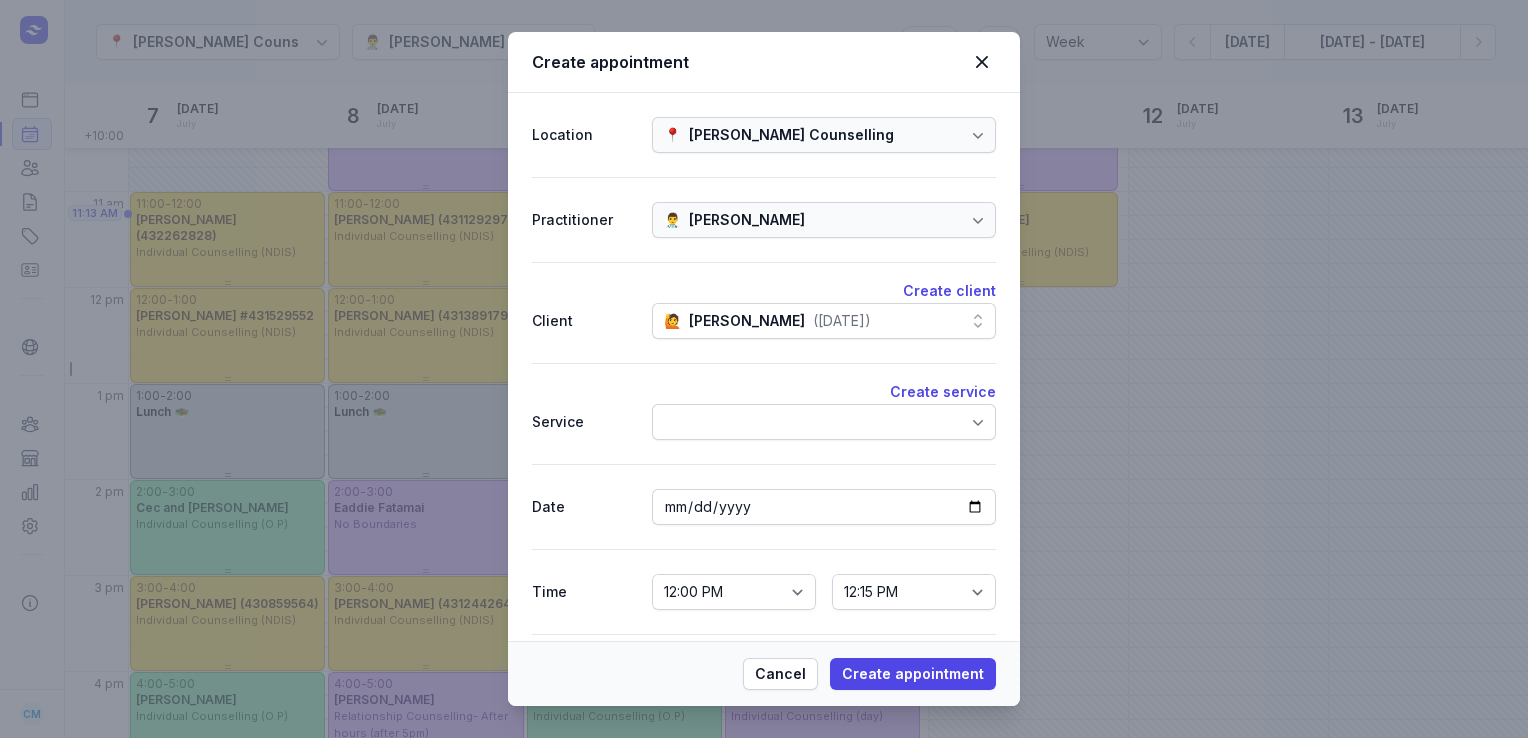 click at bounding box center [824, 422] 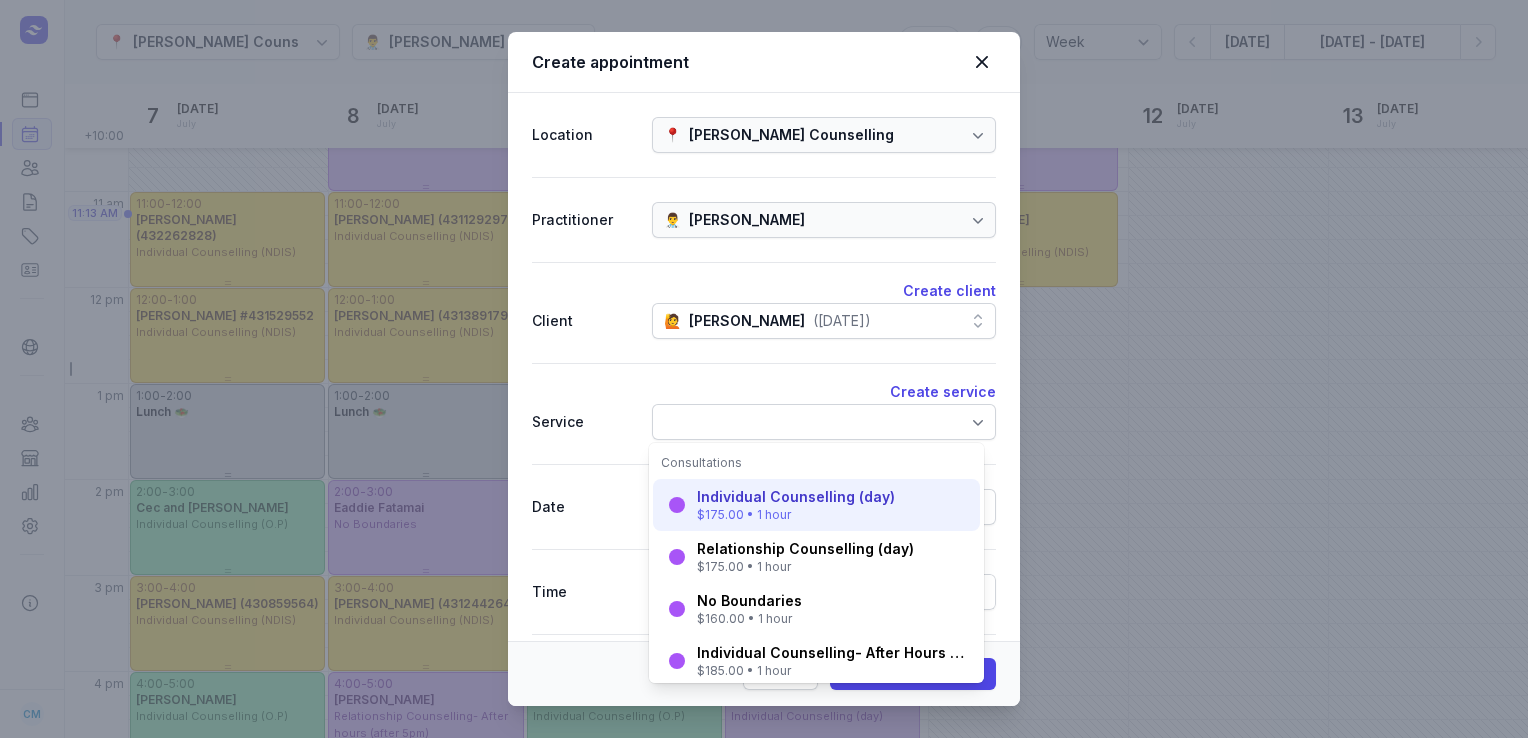click on "Individual Counselling (day)" at bounding box center [796, 497] 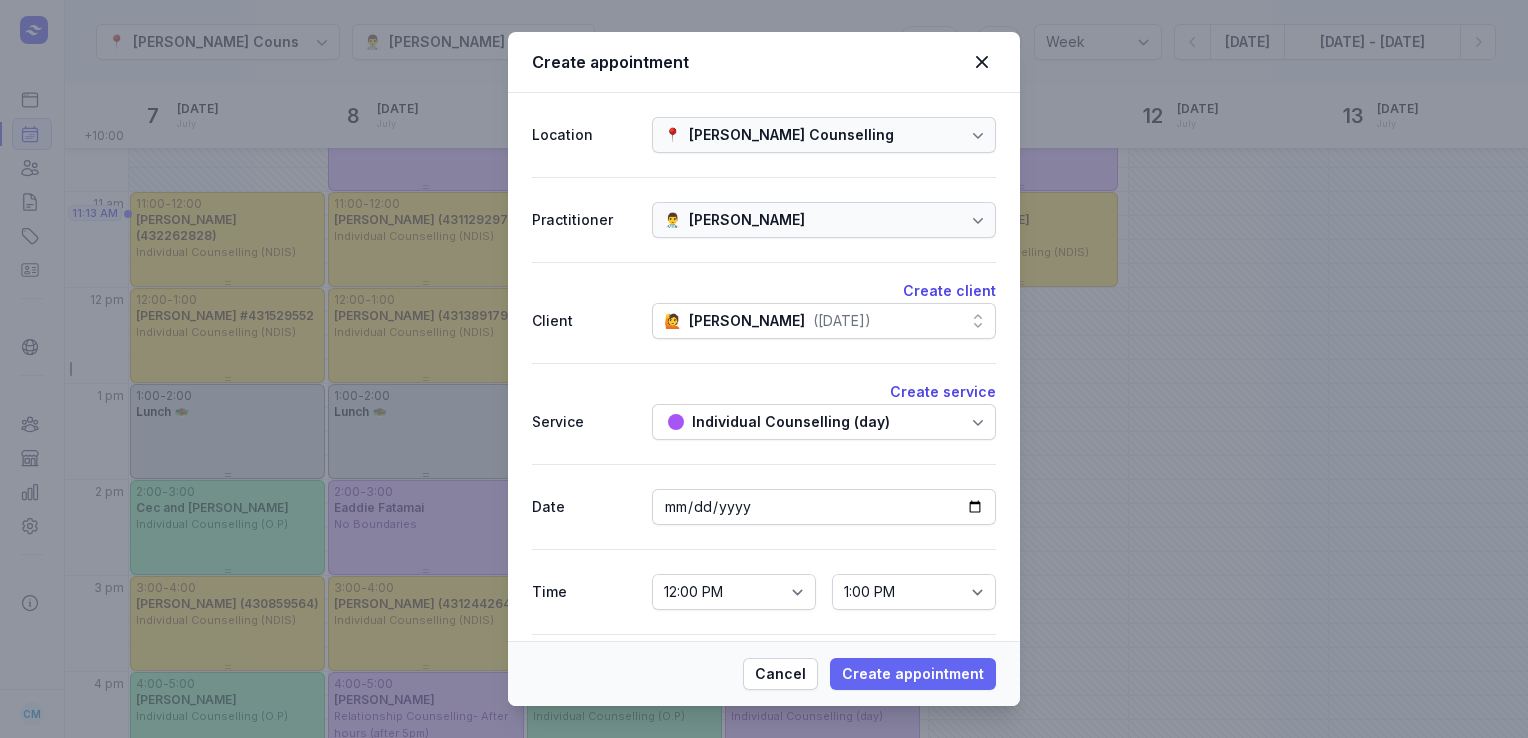 click on "Create appointment" at bounding box center (913, 674) 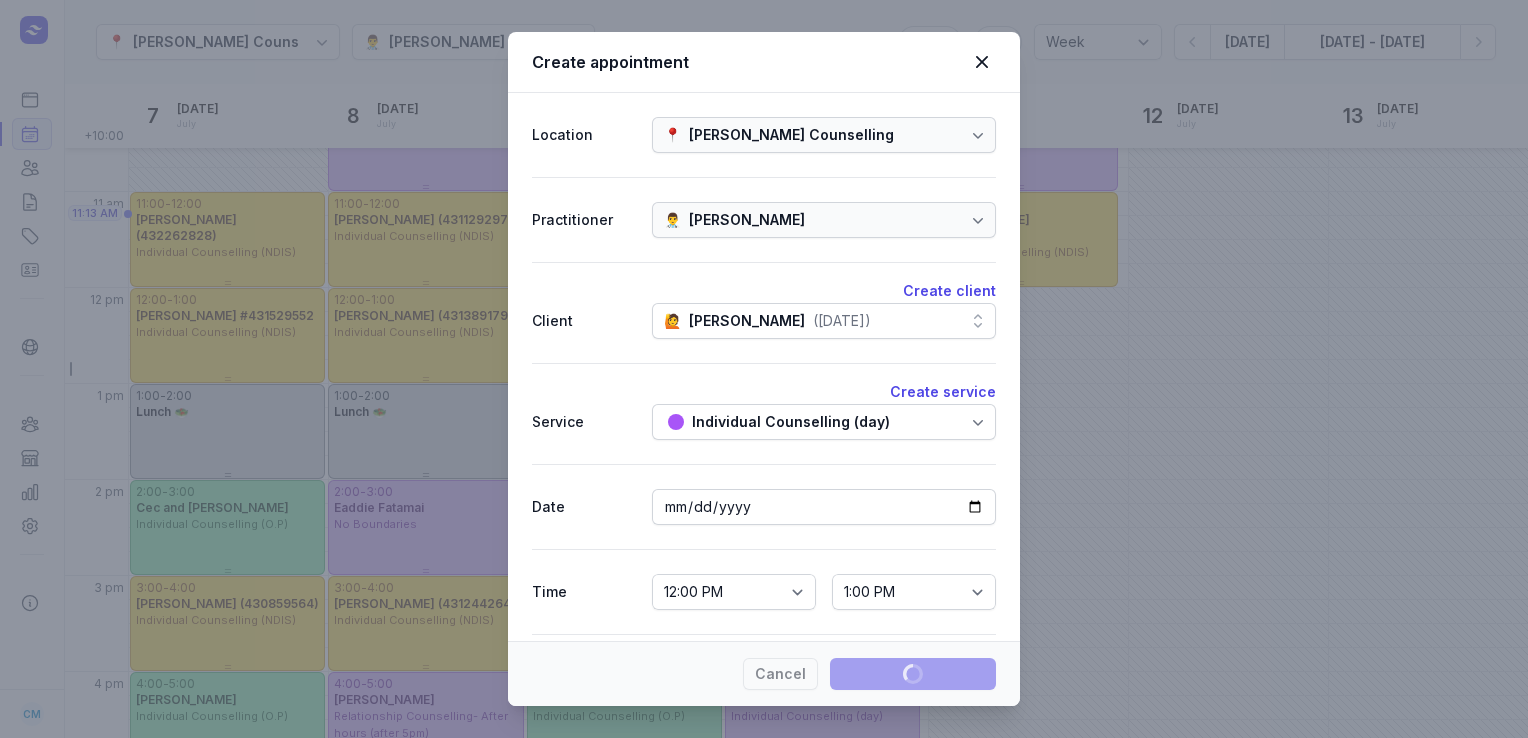 type 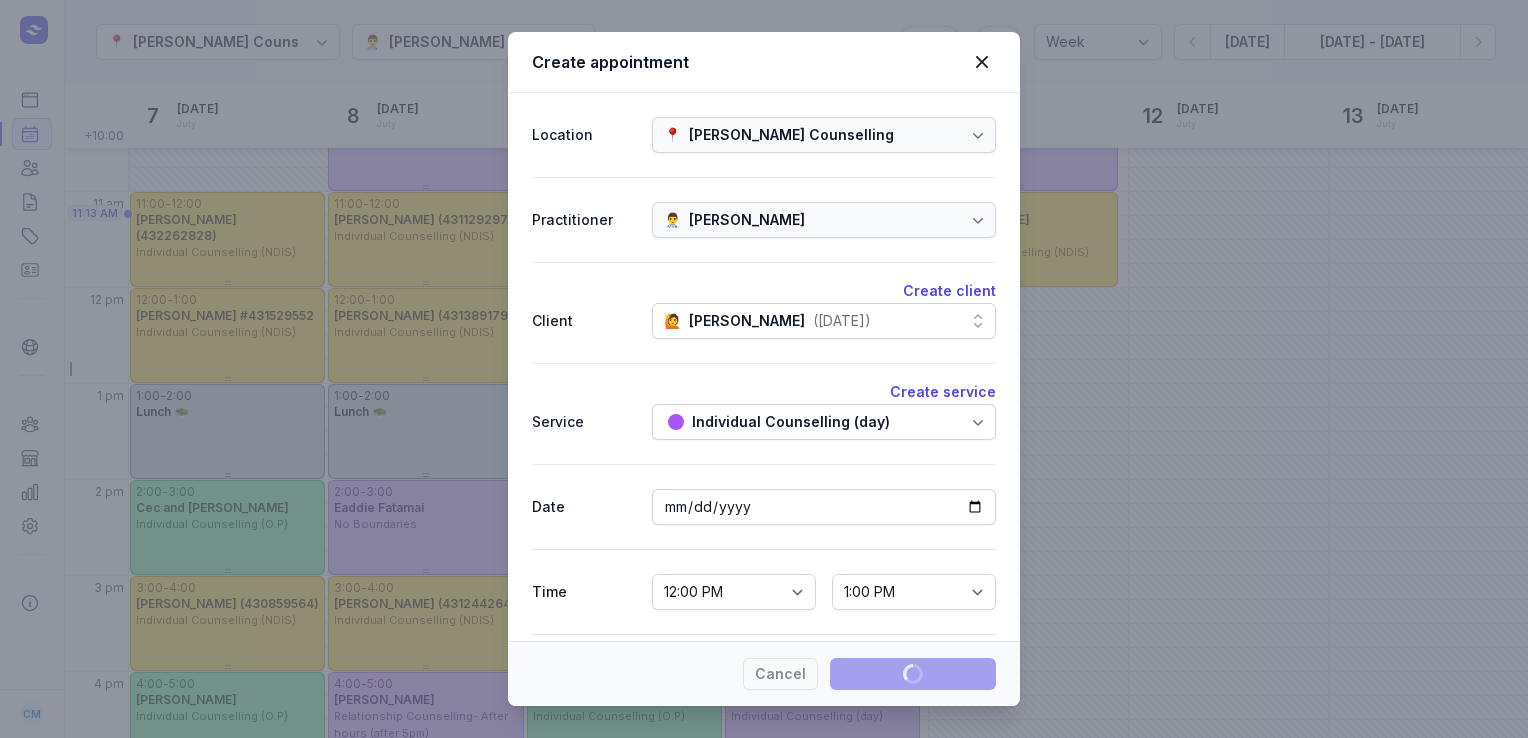 select 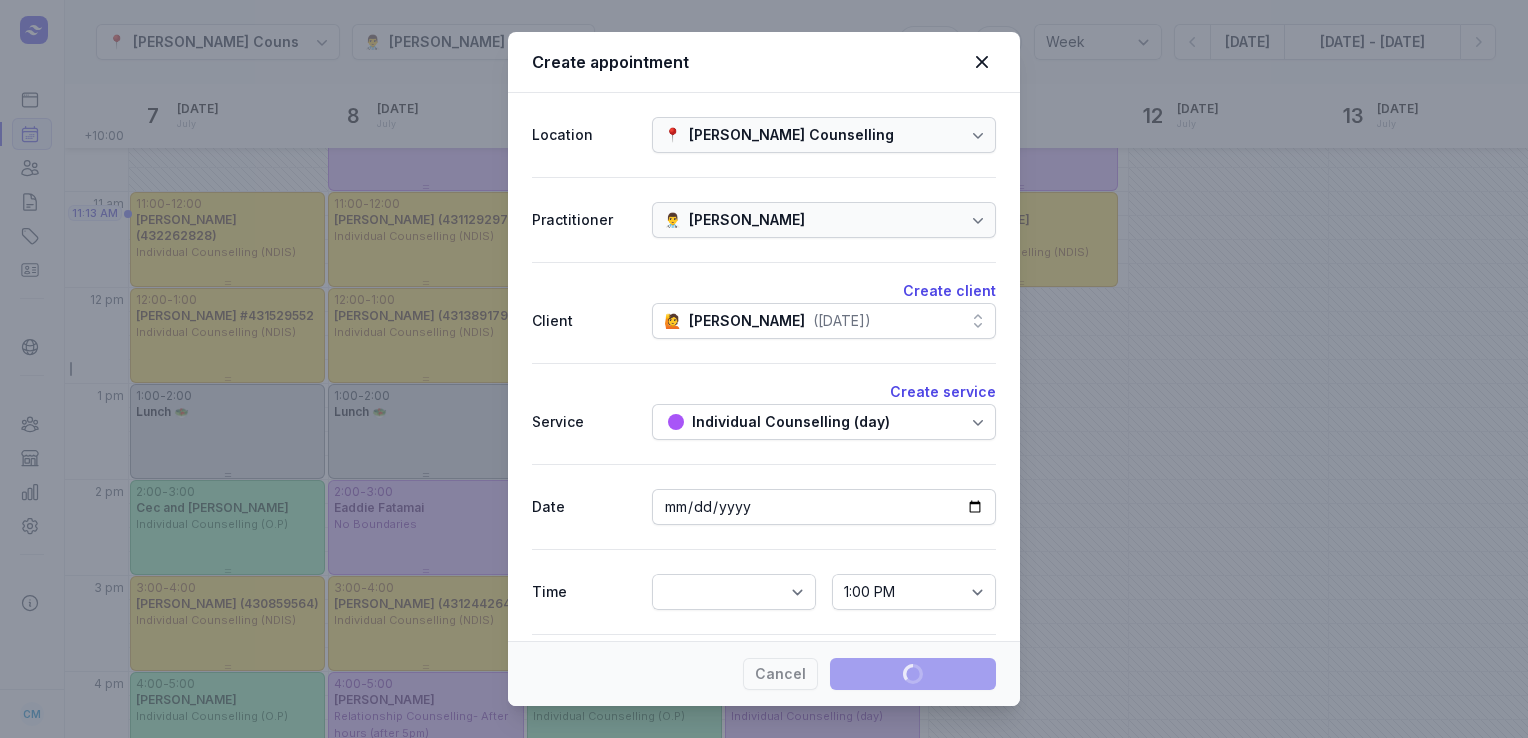 select 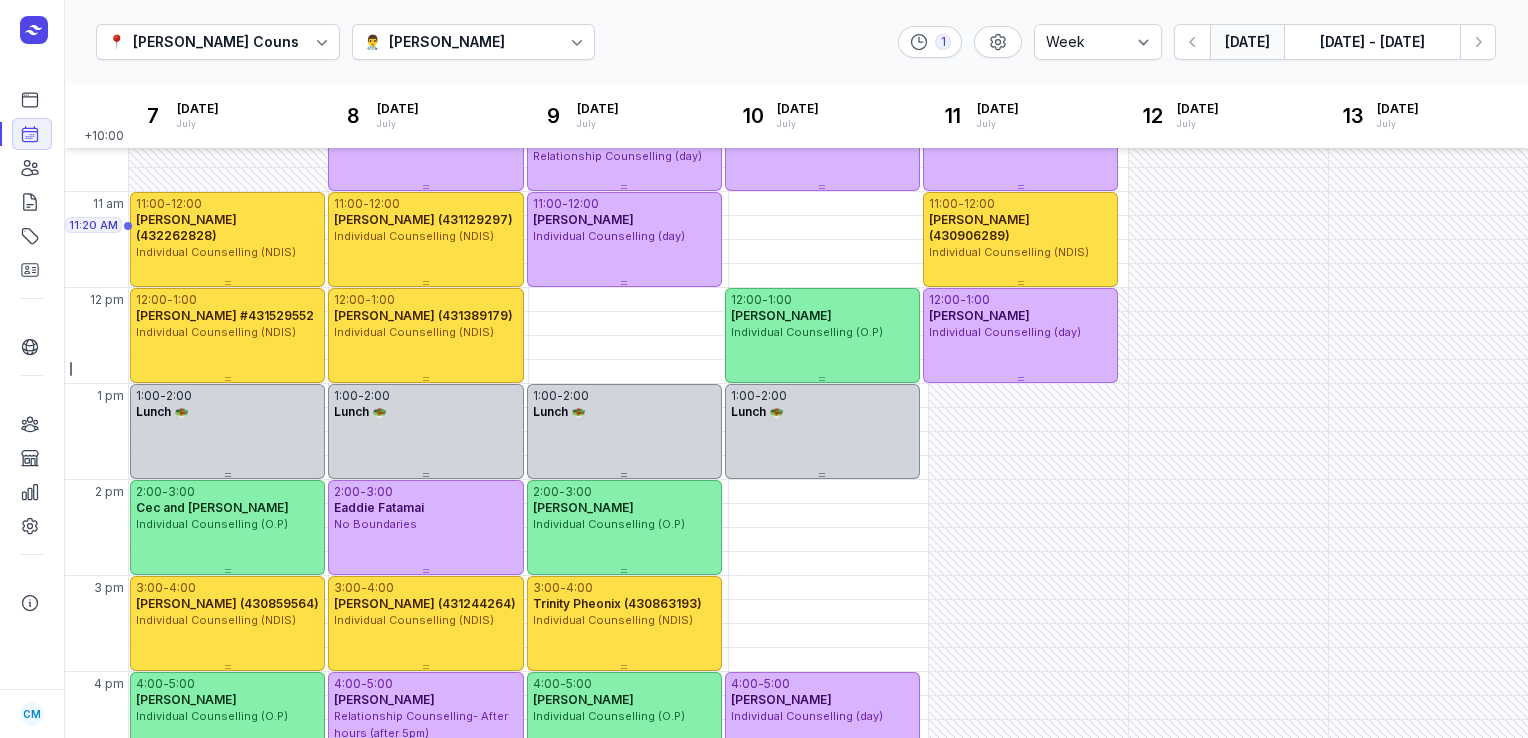 click on "[DATE]" at bounding box center [1247, 42] 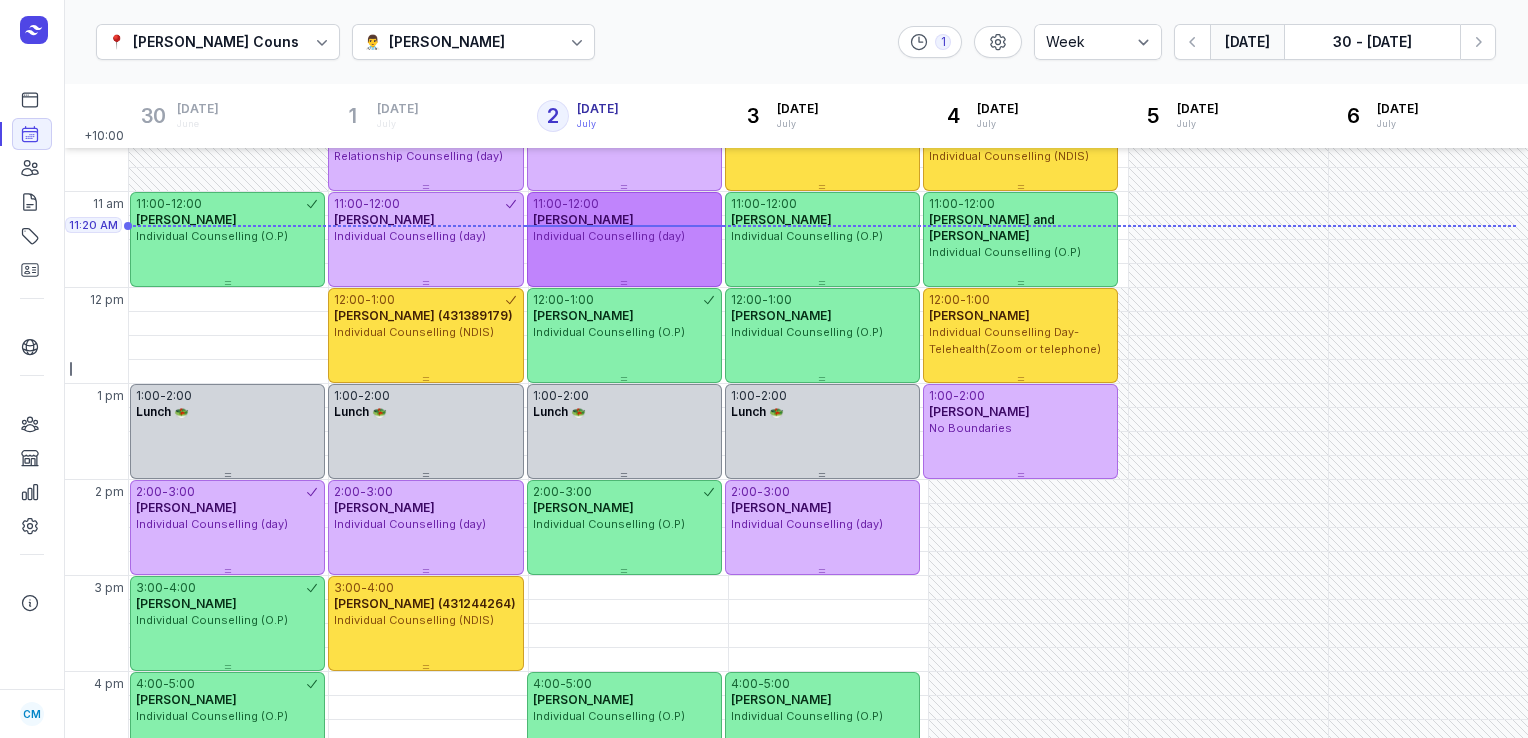 click on "Individual Counselling (day)" at bounding box center (624, 236) 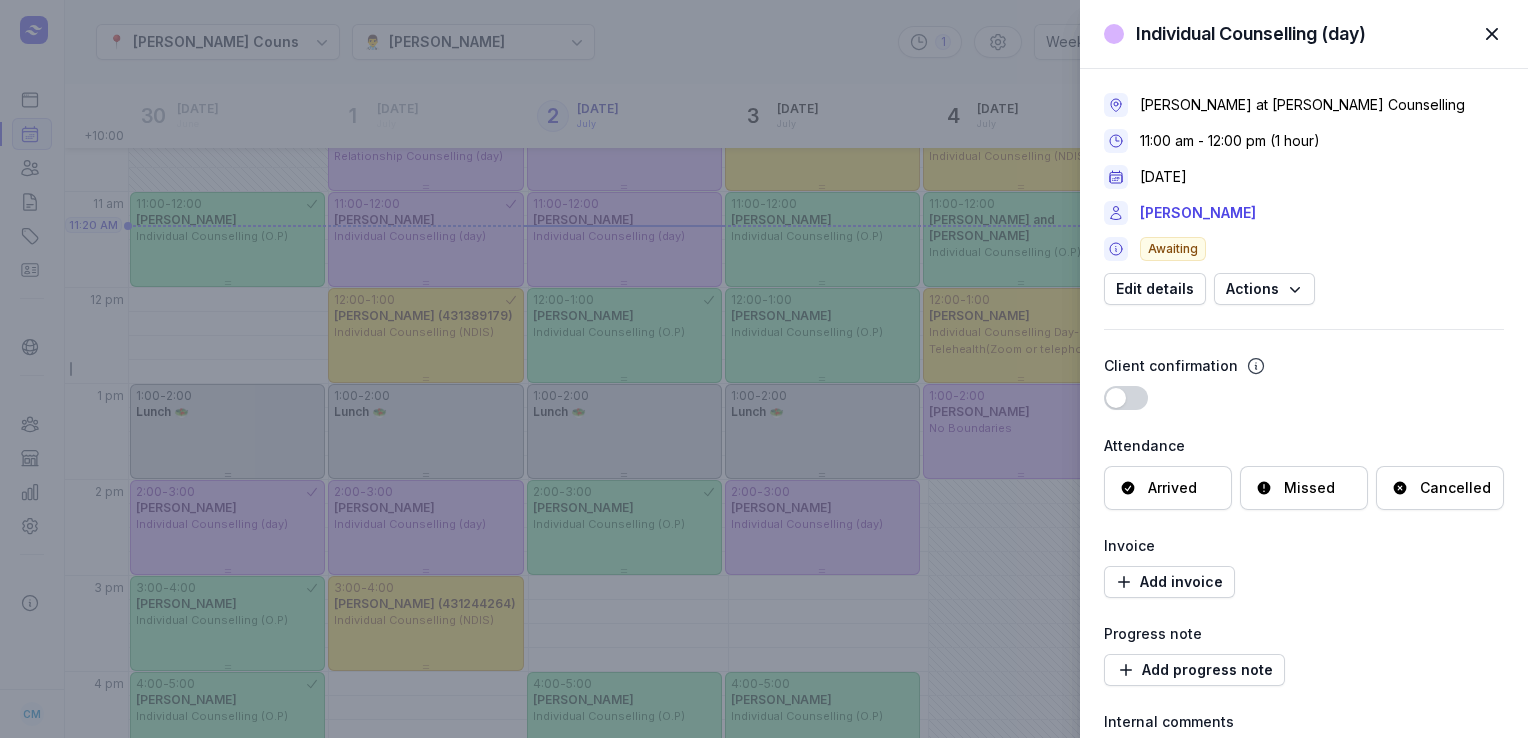 click on "Missed" at bounding box center (1309, 488) 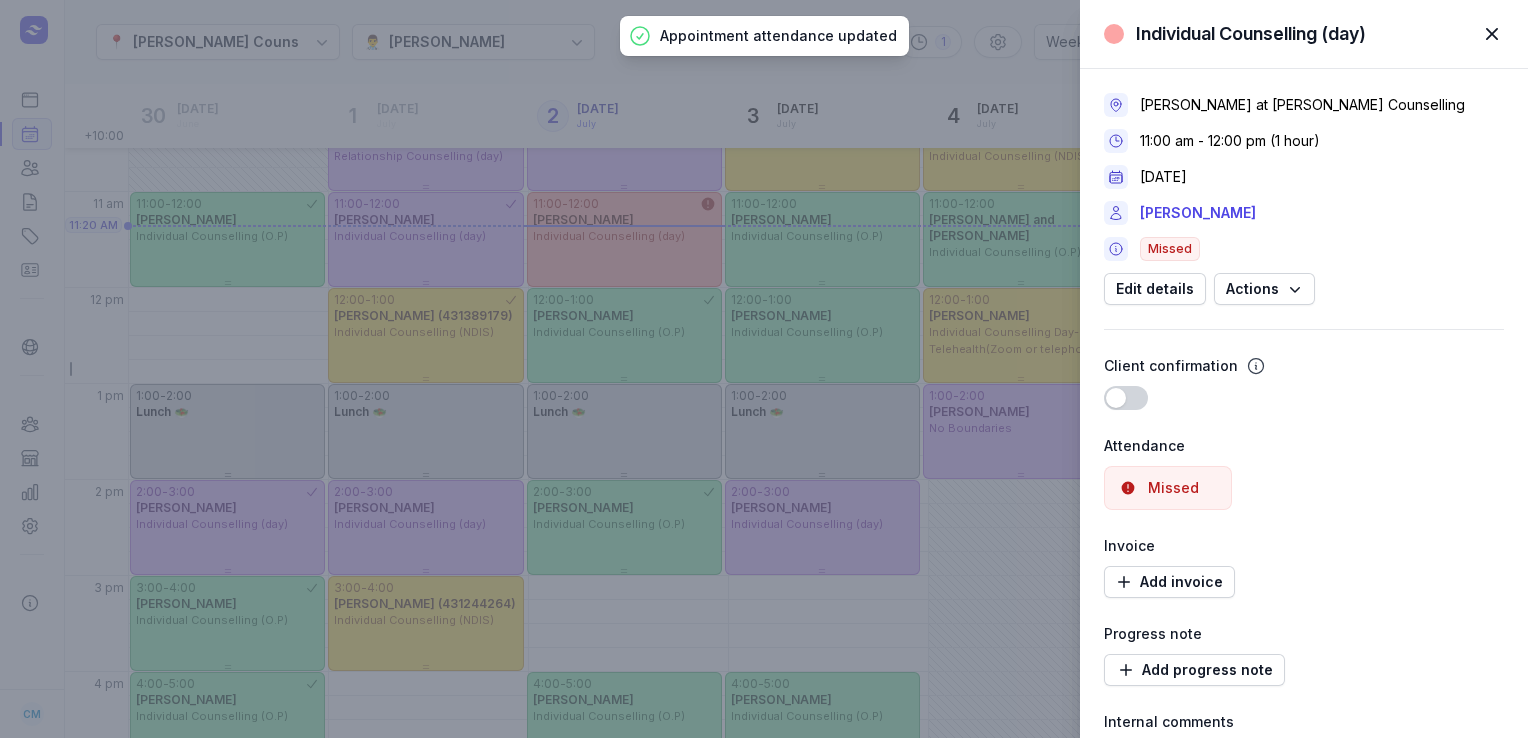 click at bounding box center (1492, 34) 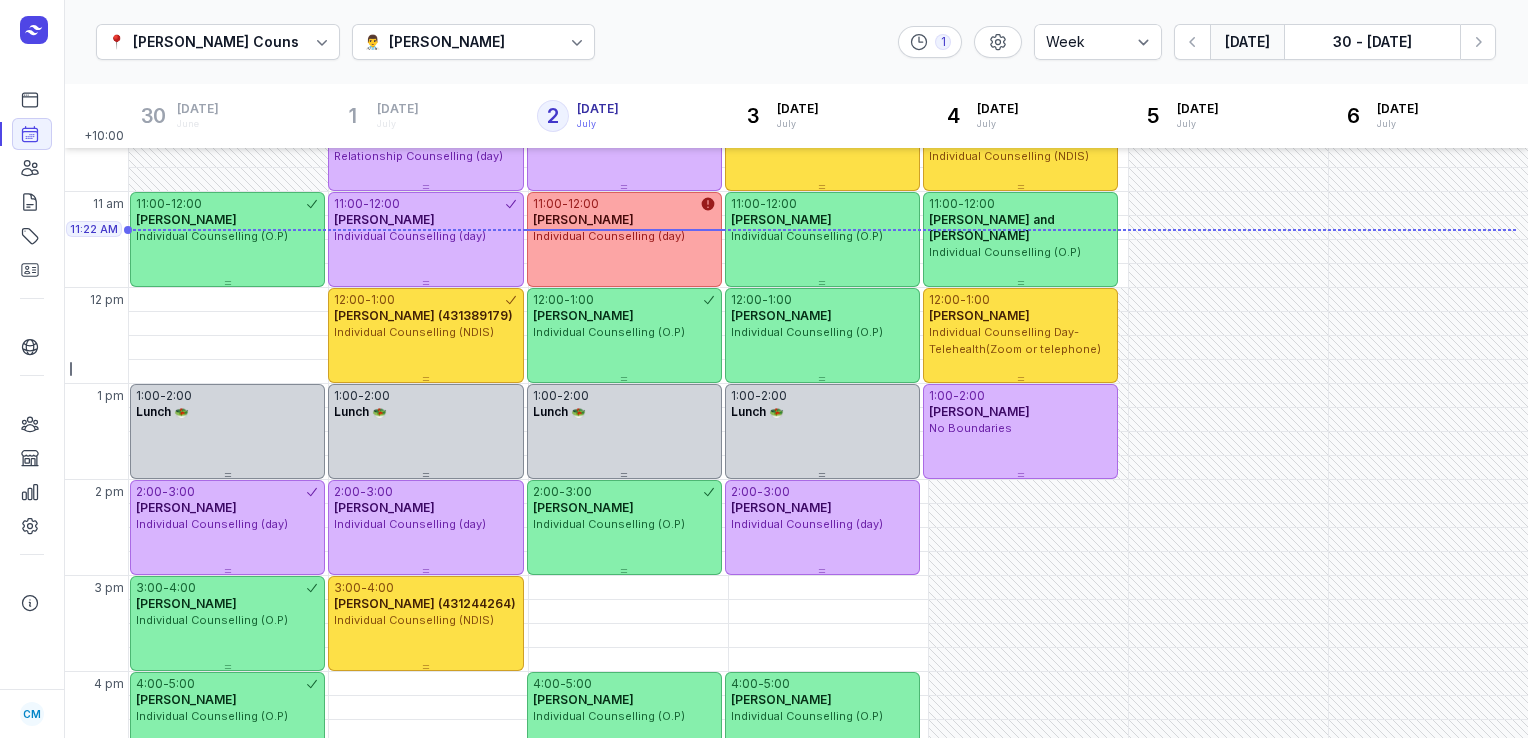 click on "[PERSON_NAME]" at bounding box center (447, 42) 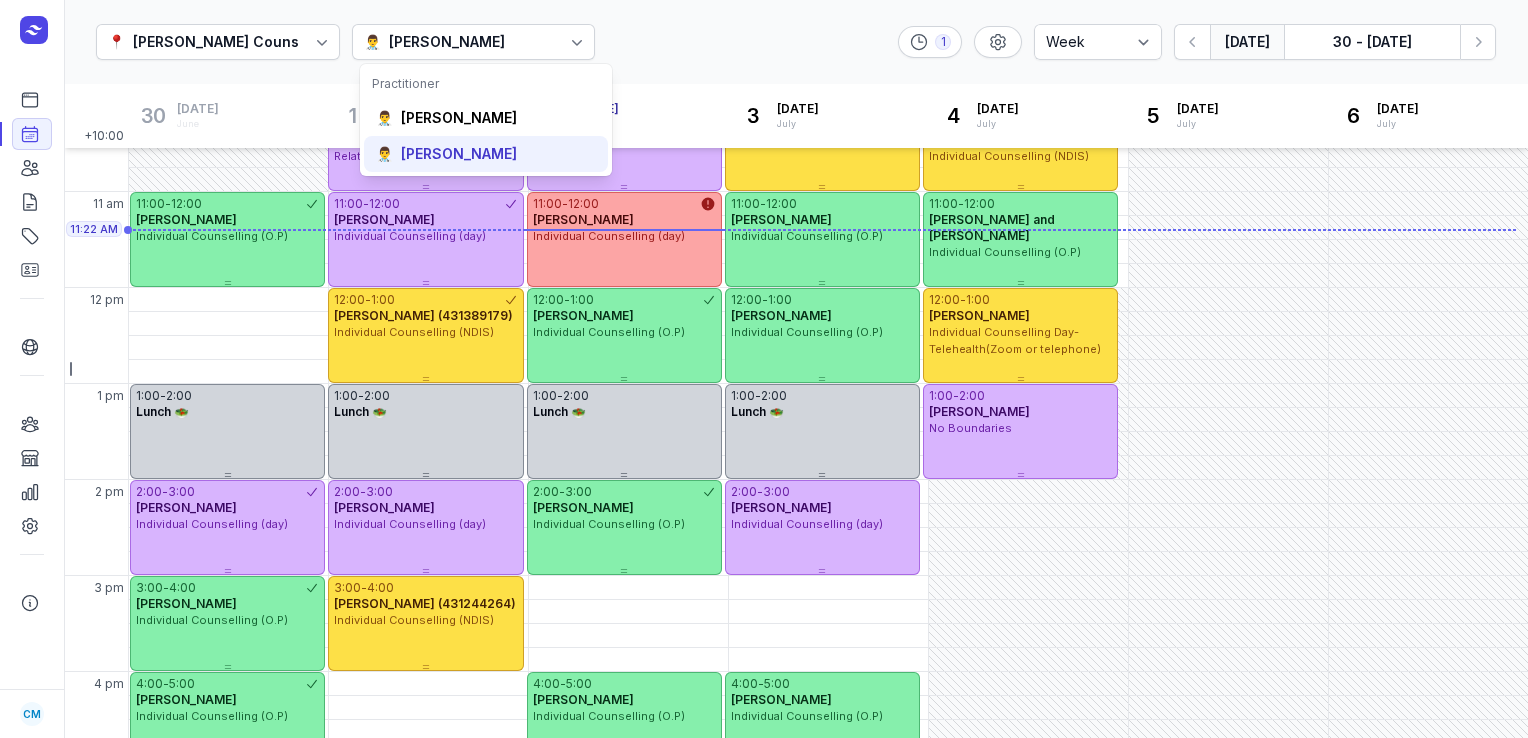 click on "👨‍⚕️ [PERSON_NAME]" 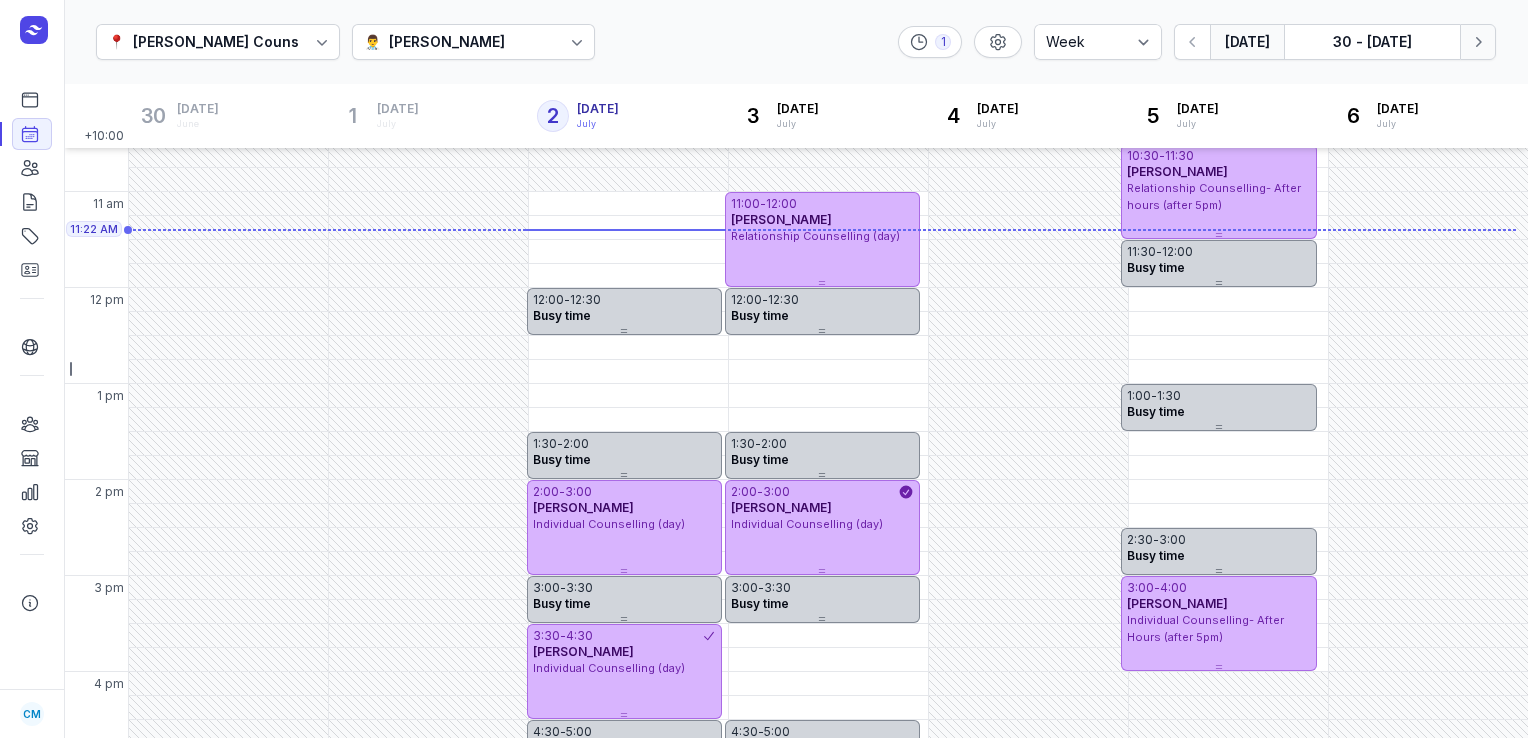 click 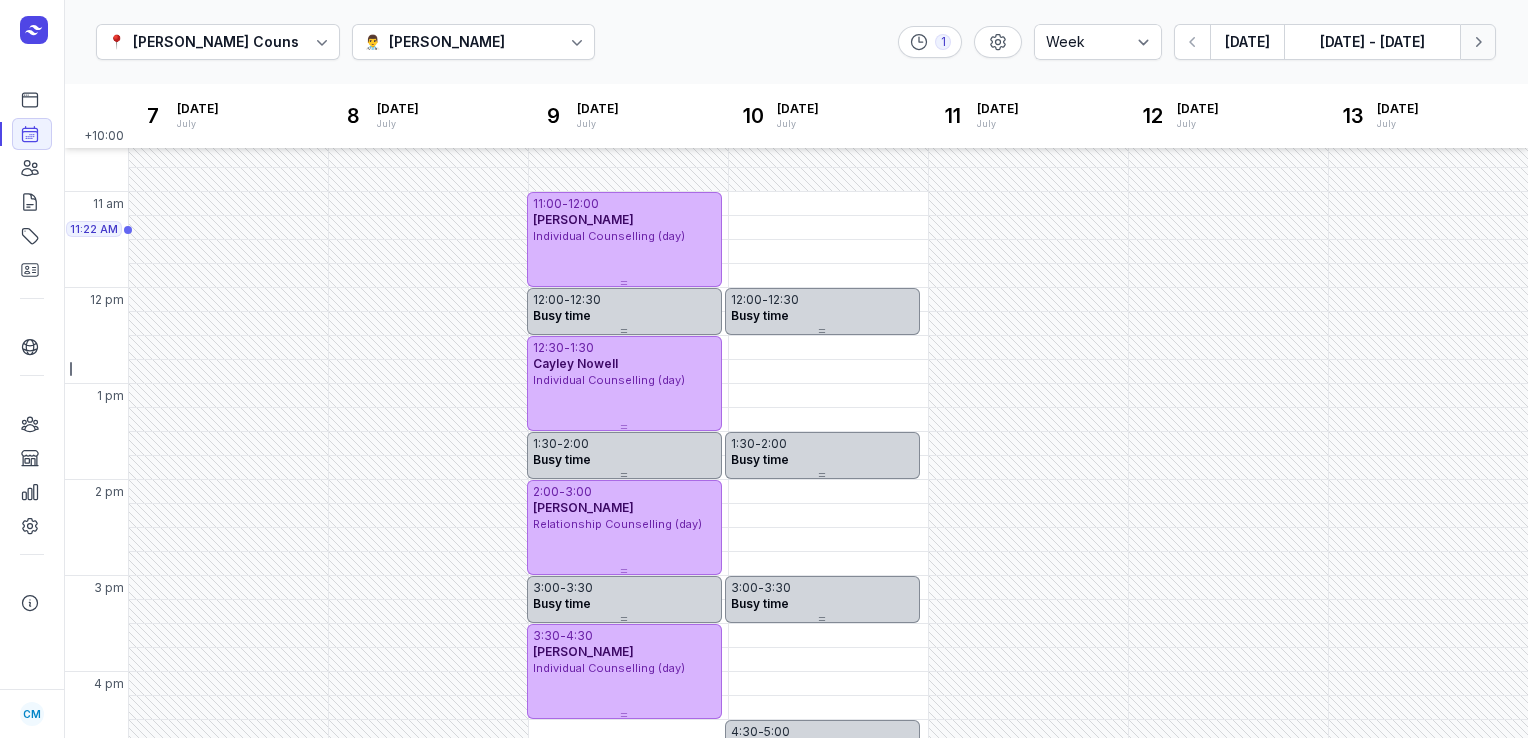 click 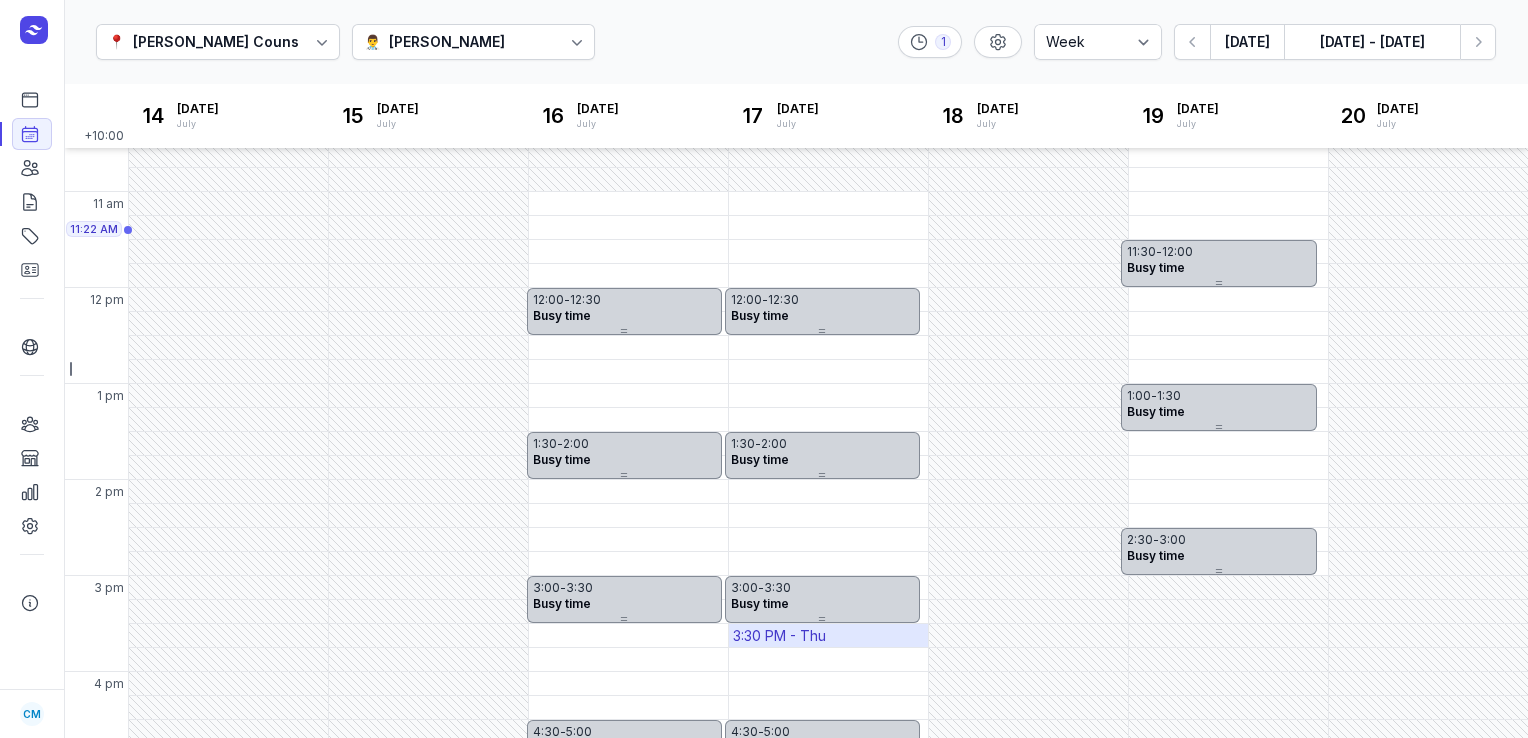 click on "3:30 PM - Thu" at bounding box center [828, 635] 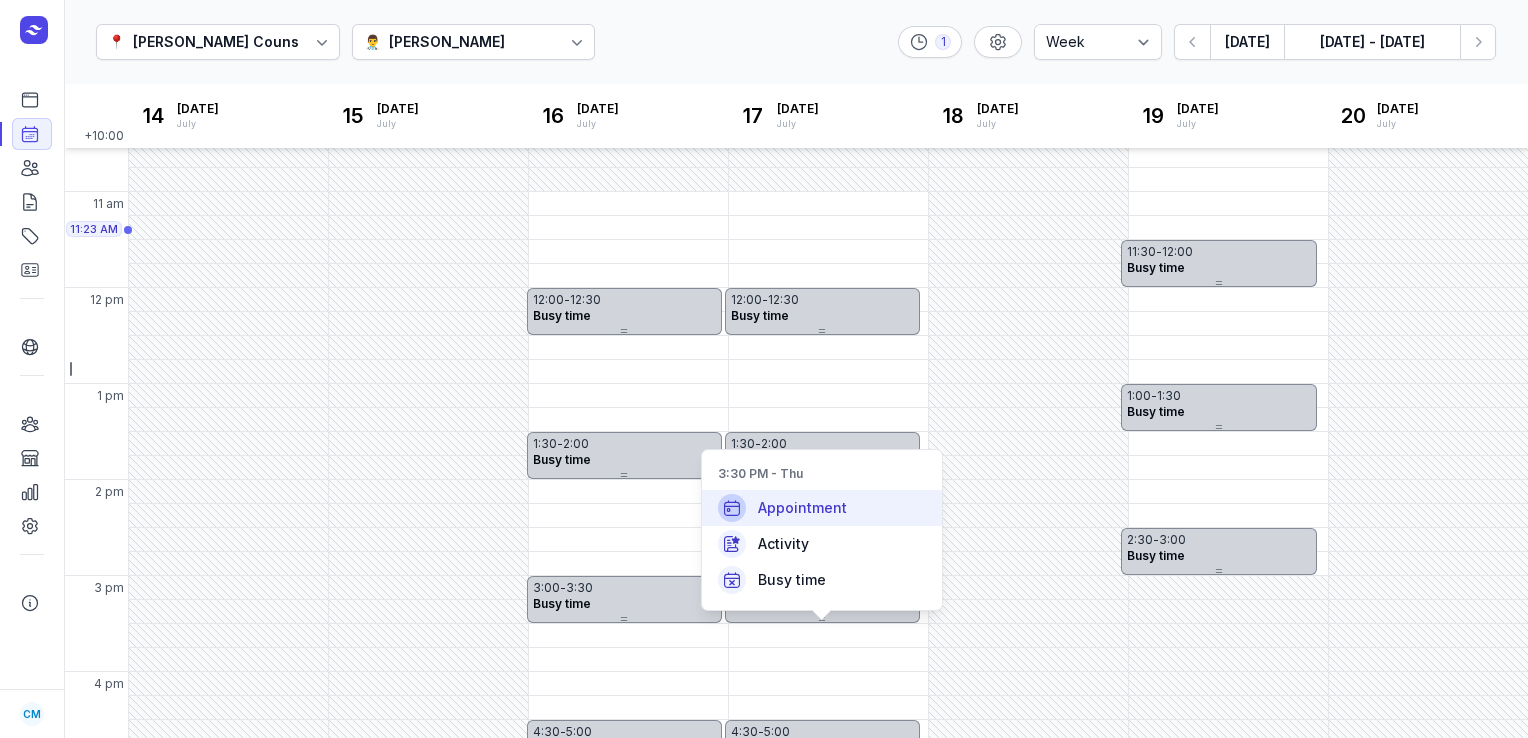 click on "Appointment" at bounding box center [822, 508] 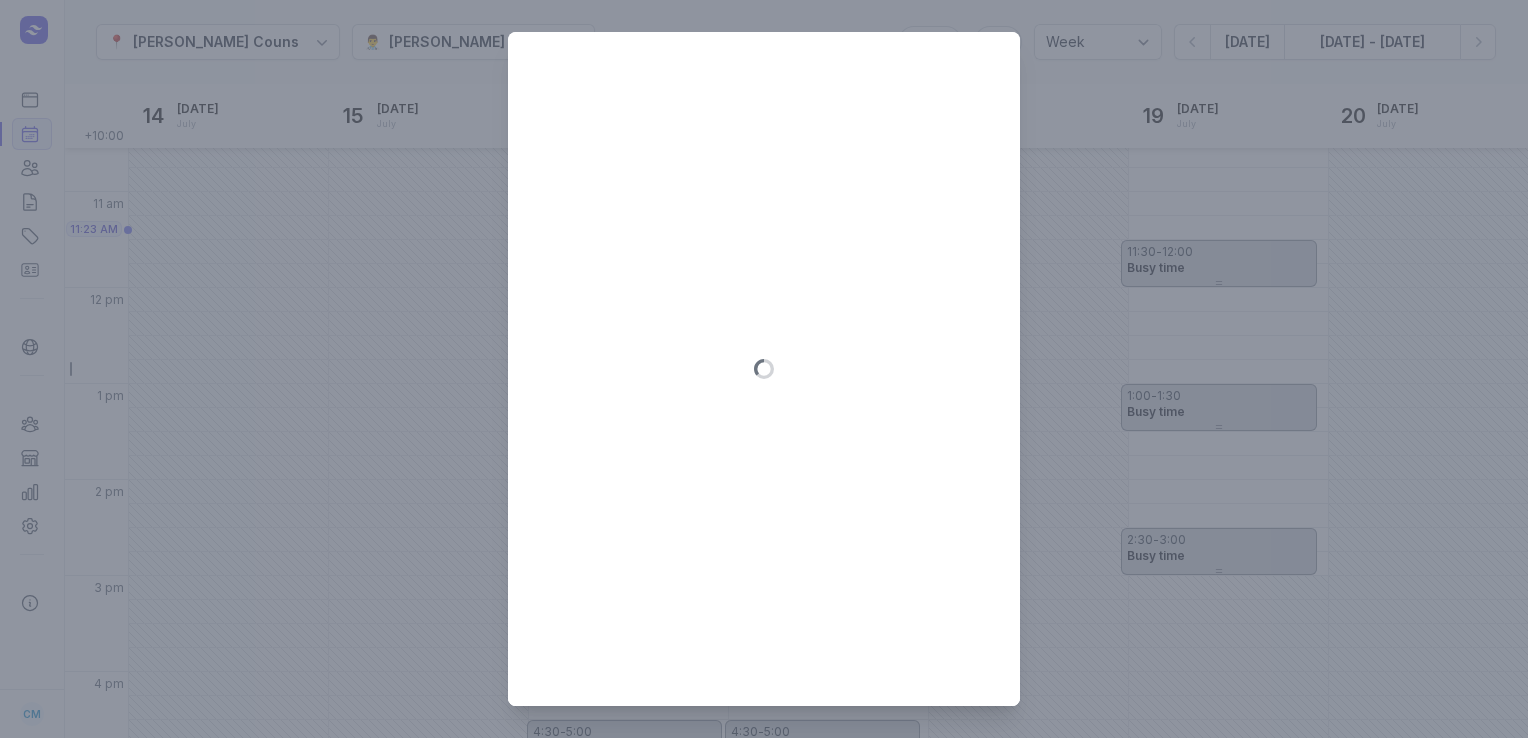 type on "[DATE]" 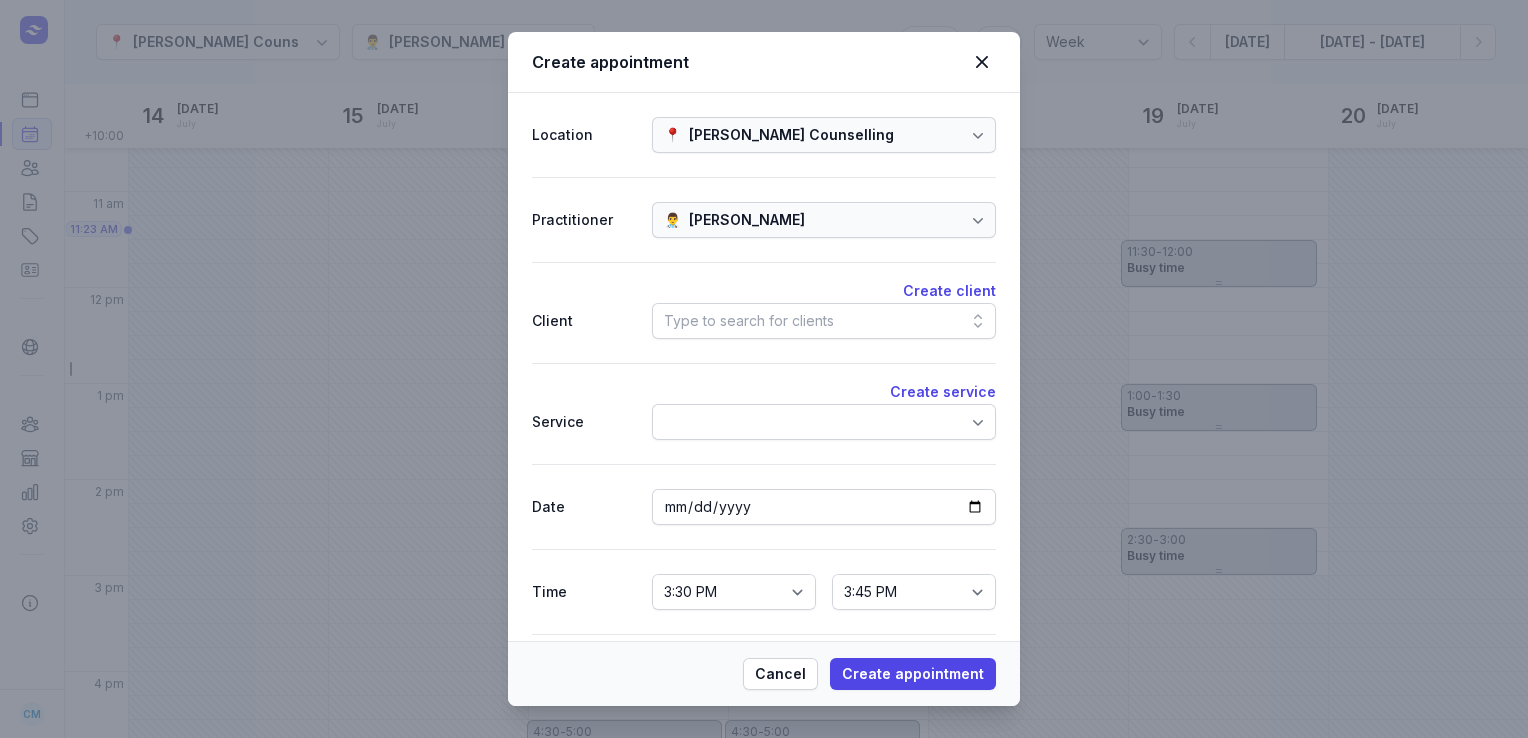 click on "Type to search for clients" at bounding box center [824, 321] 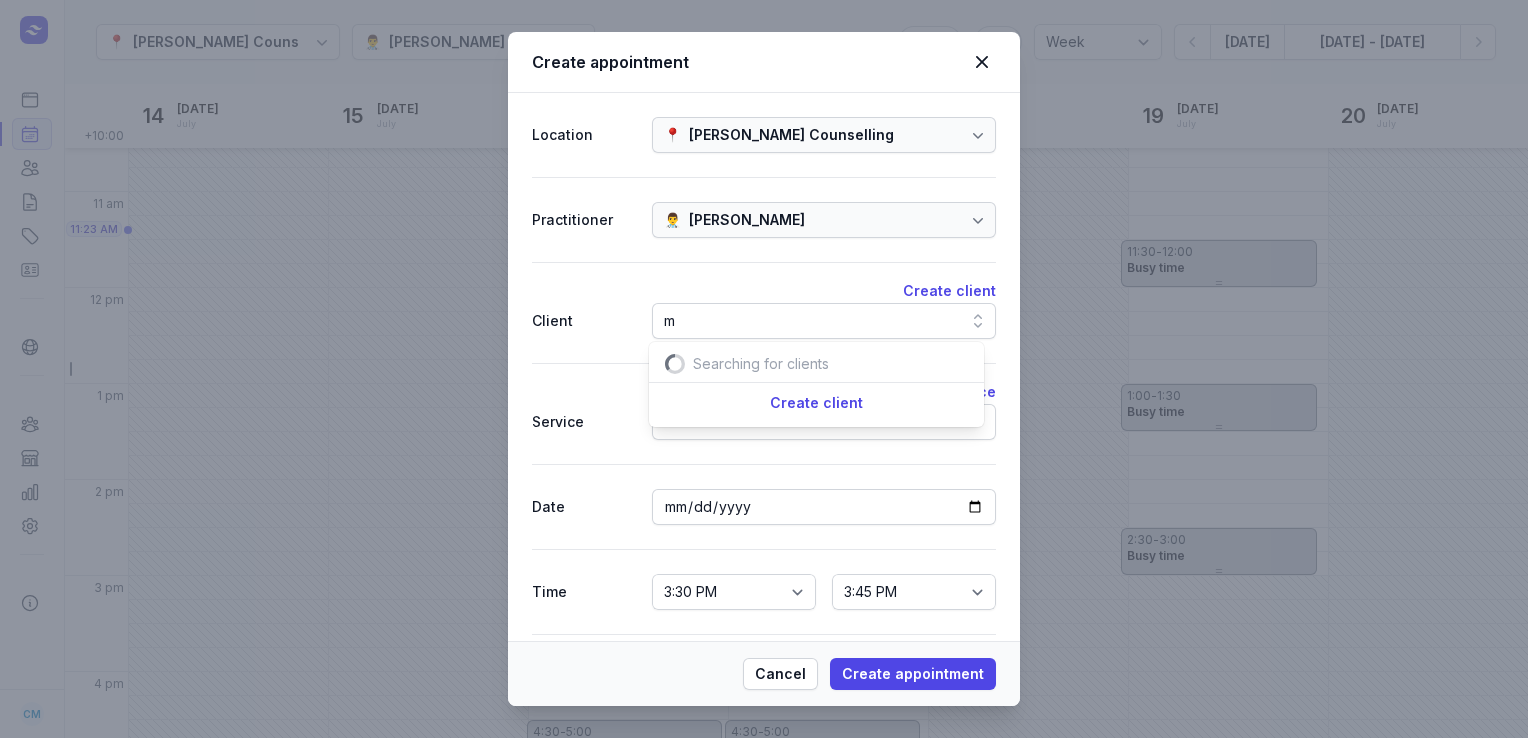 scroll, scrollTop: 0, scrollLeft: 23, axis: horizontal 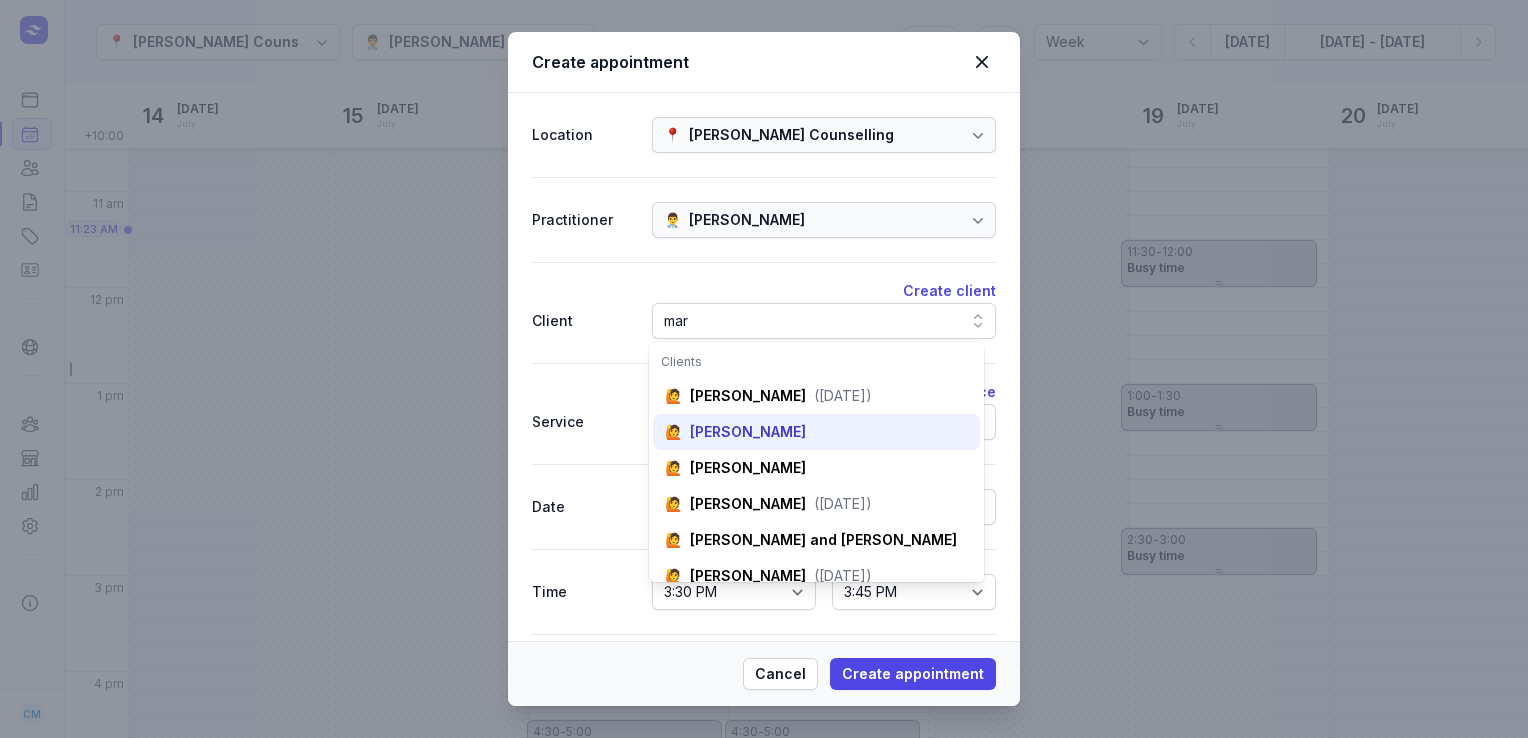type on "mar" 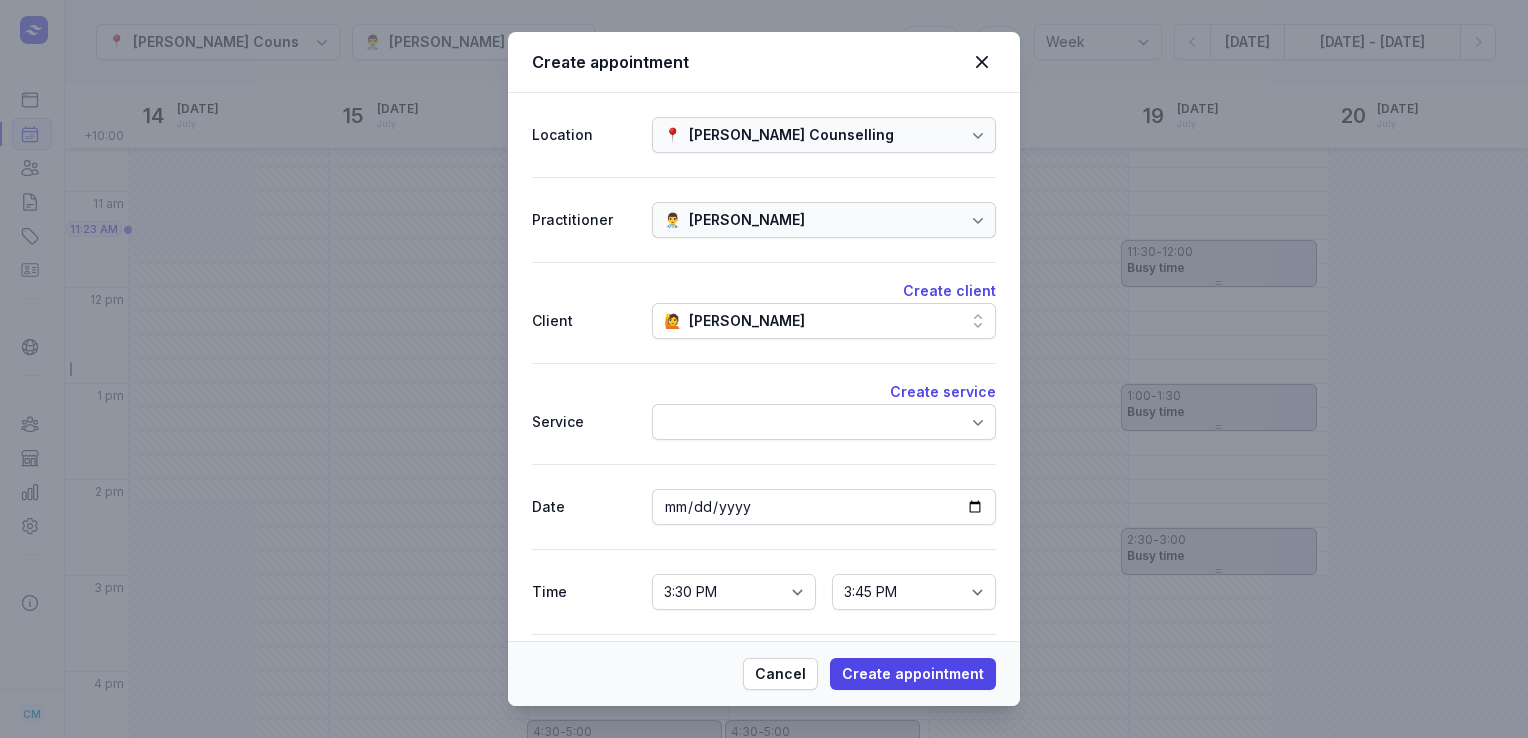 click at bounding box center (824, 422) 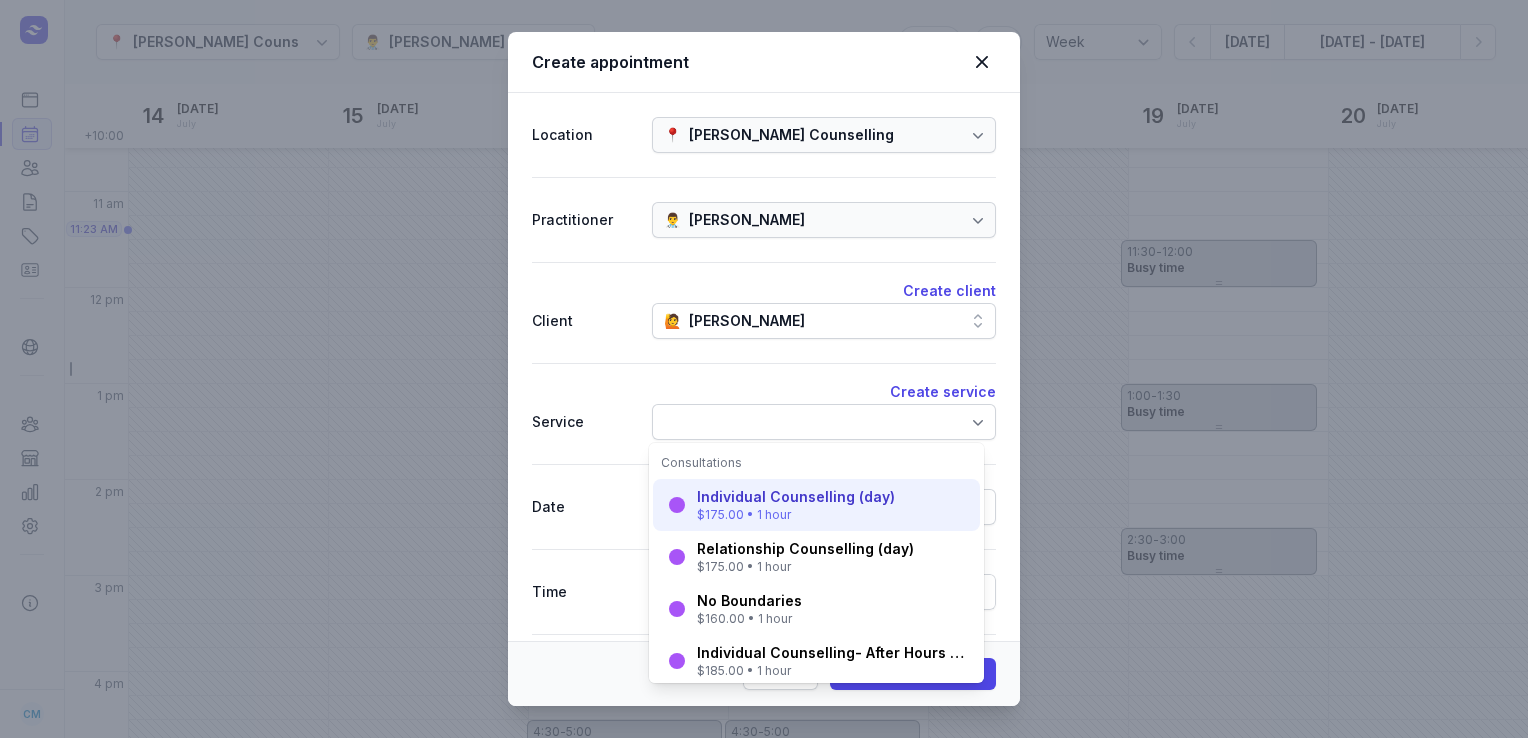 click on "Individual Counselling (day)" at bounding box center (796, 497) 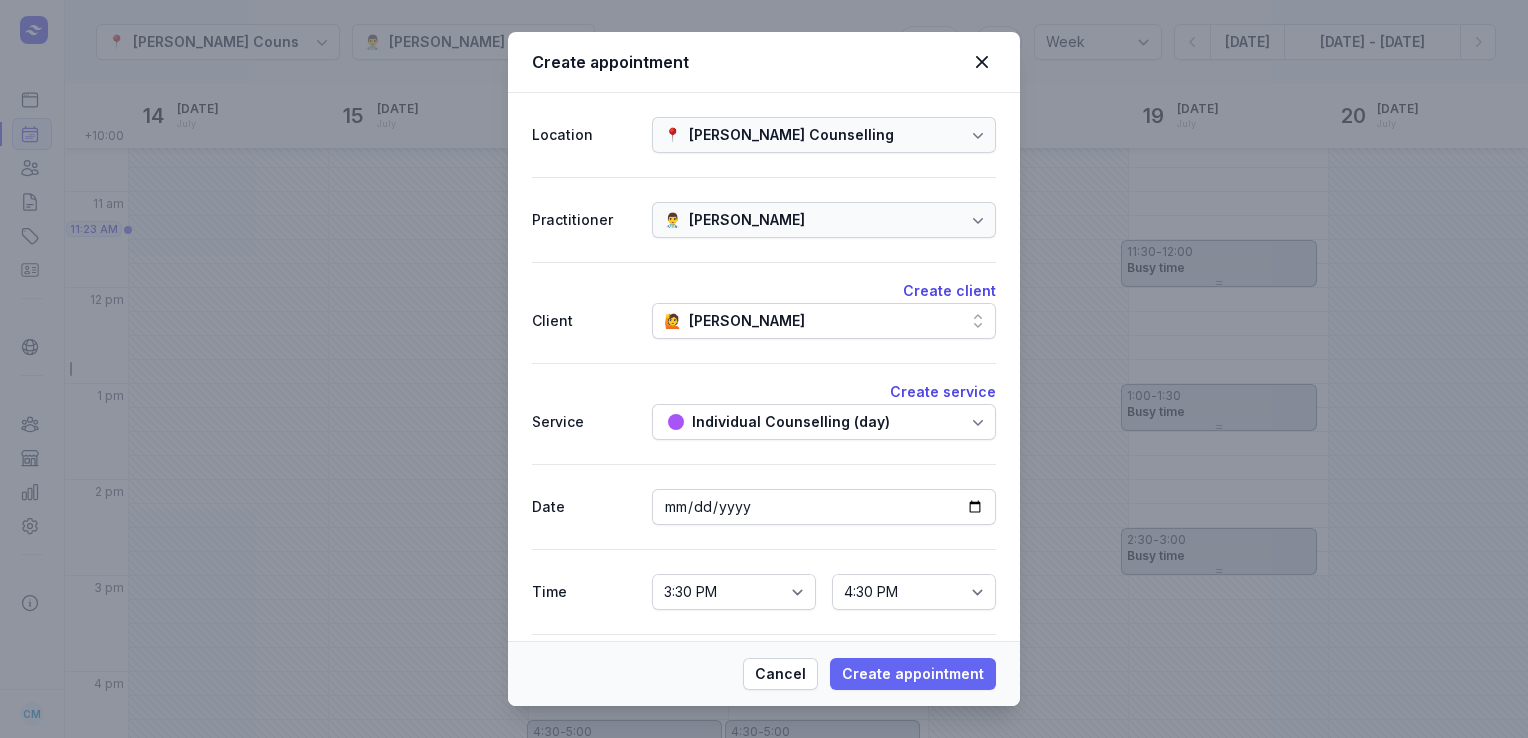 click on "Create appointment" at bounding box center (913, 674) 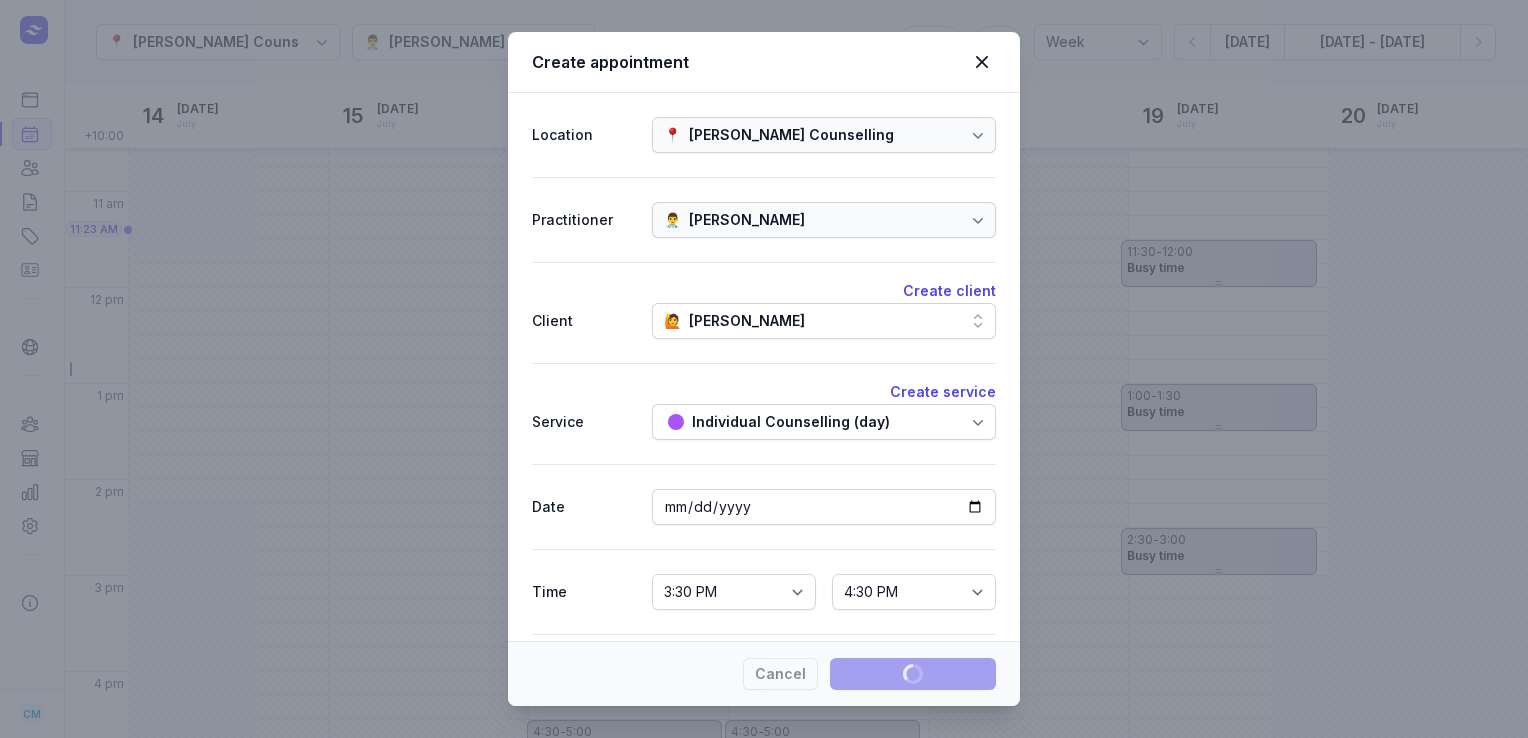 type 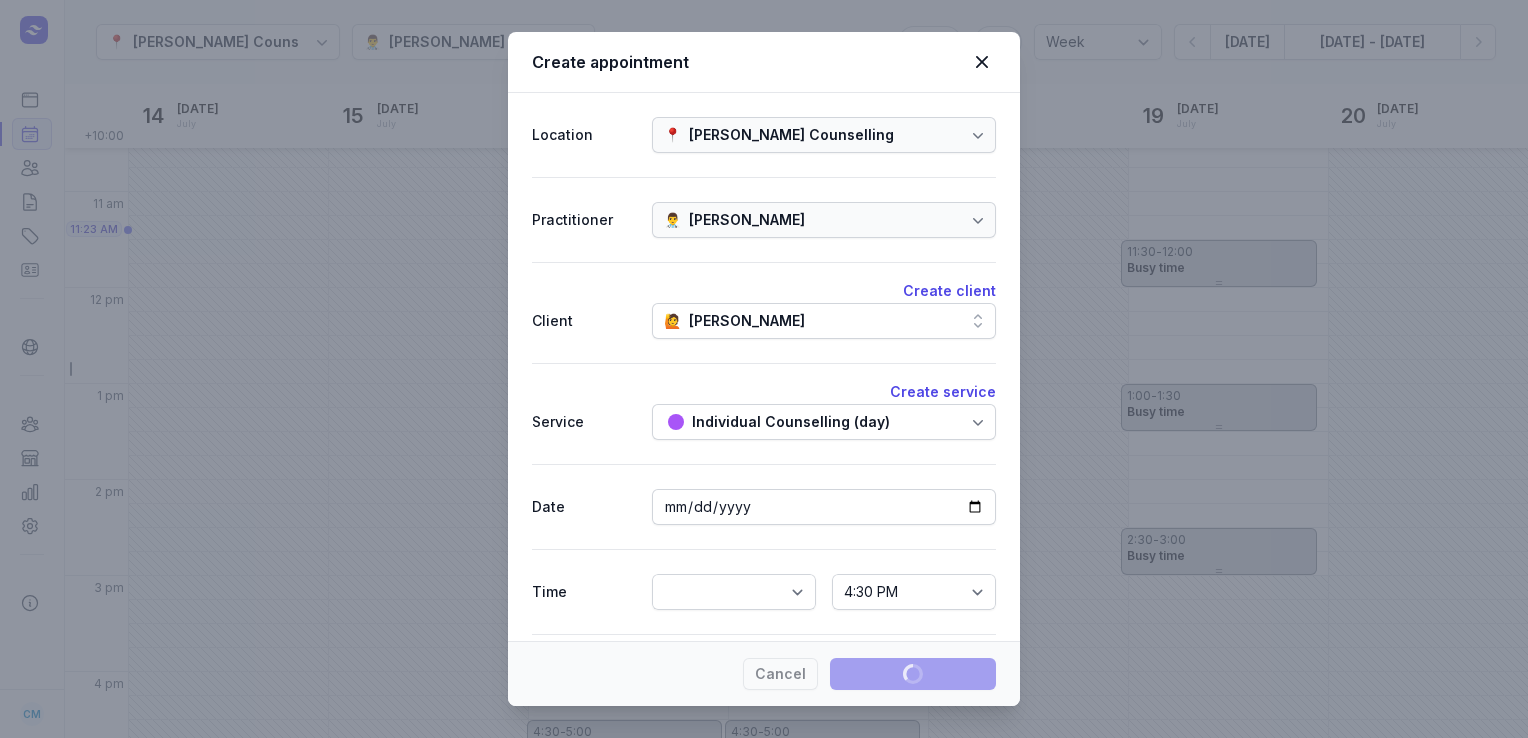 select 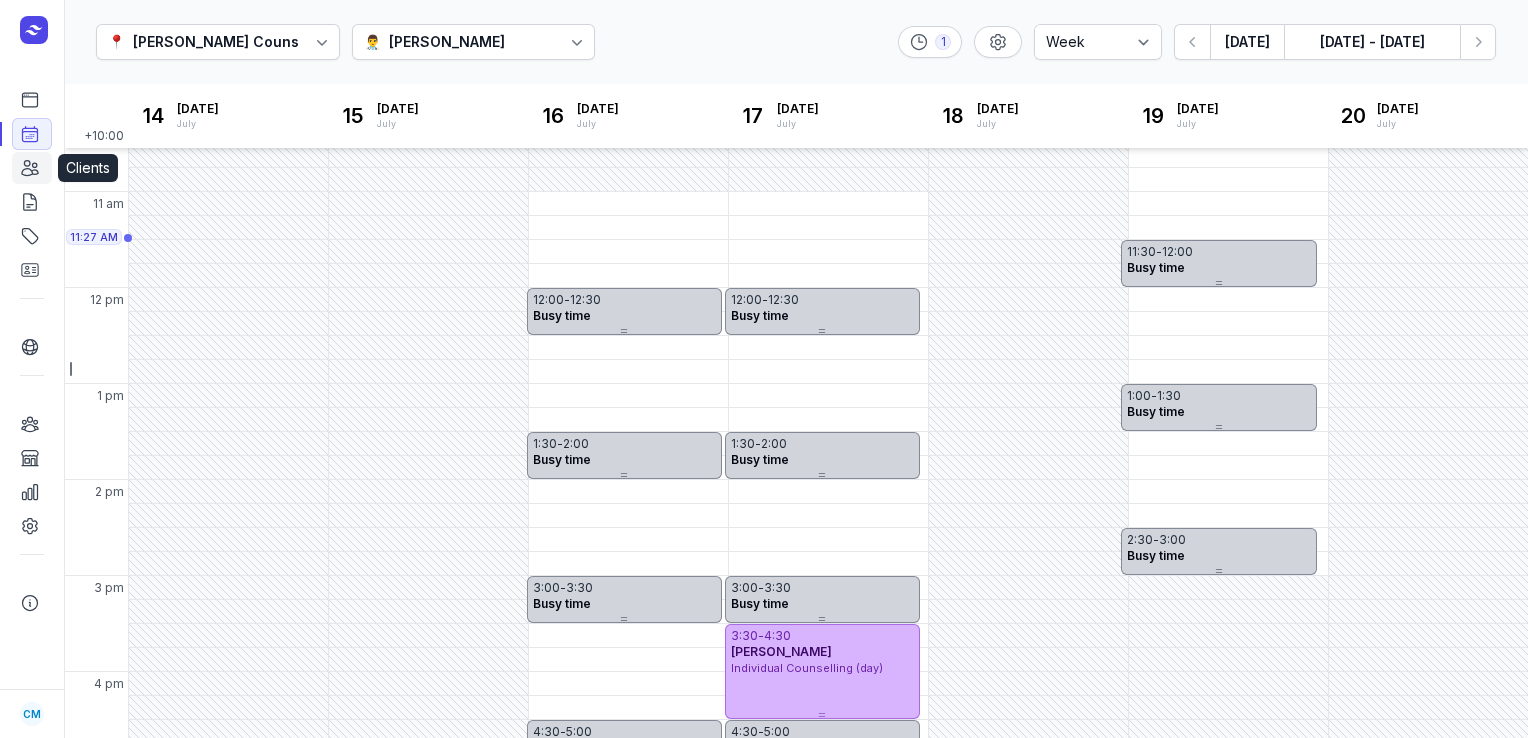click 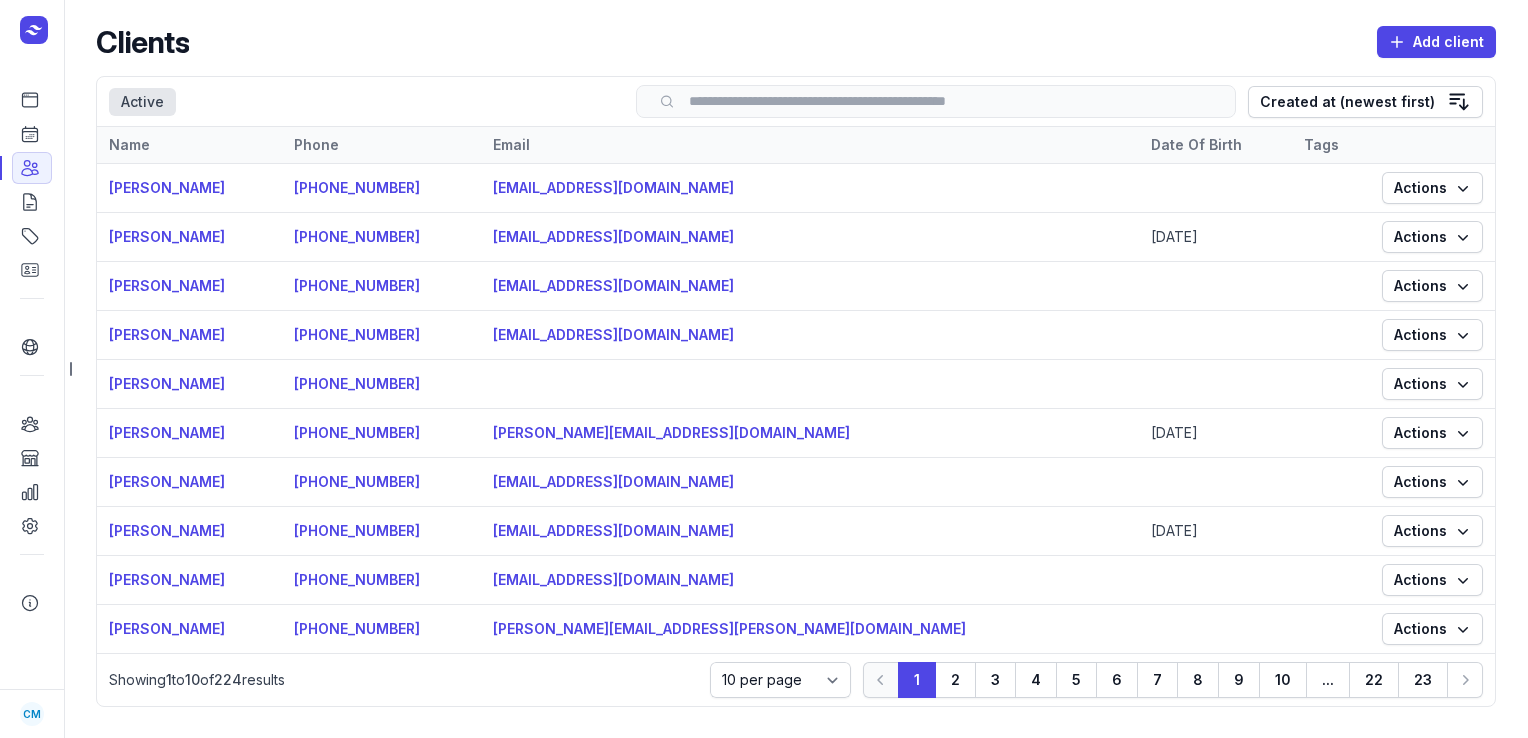 click at bounding box center [936, 101] 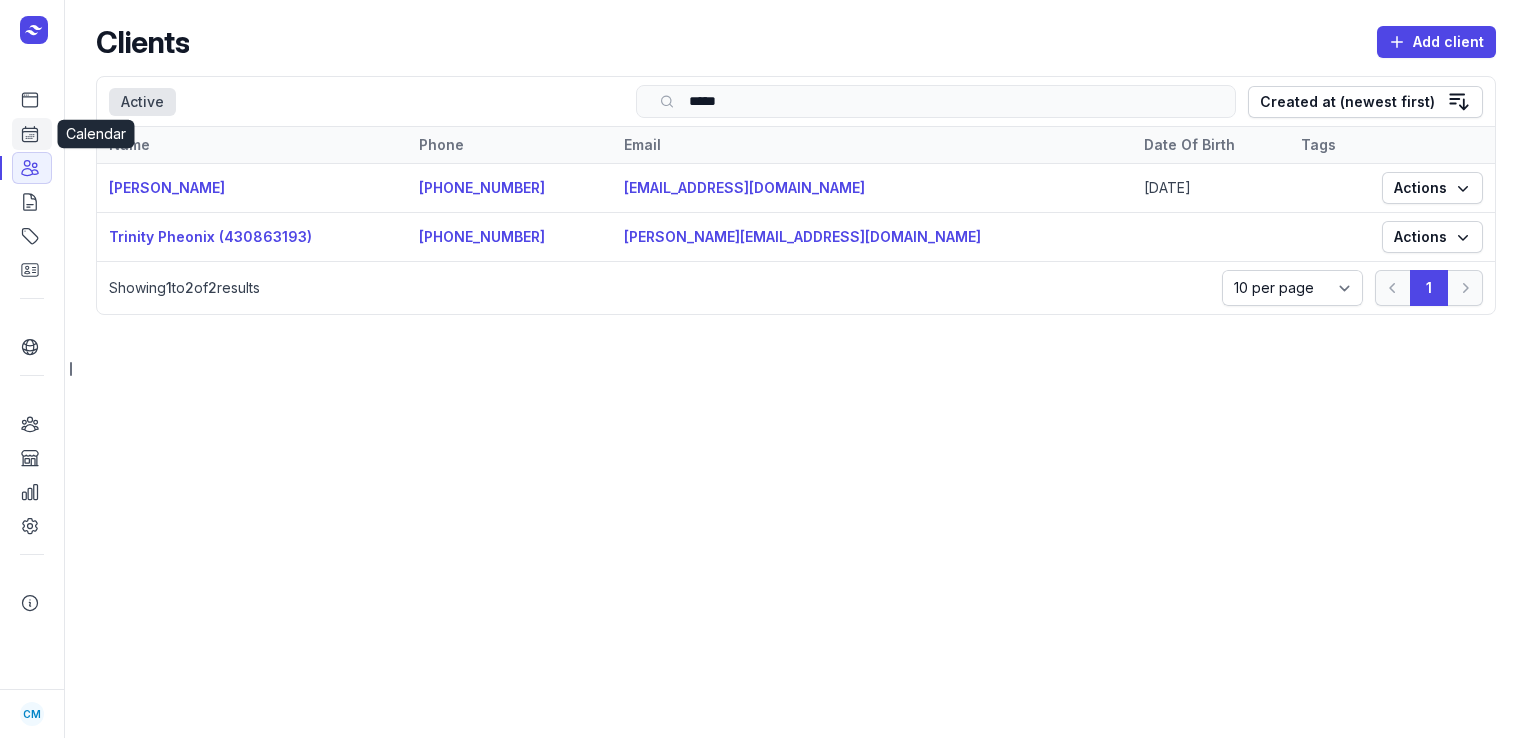 type on "*****" 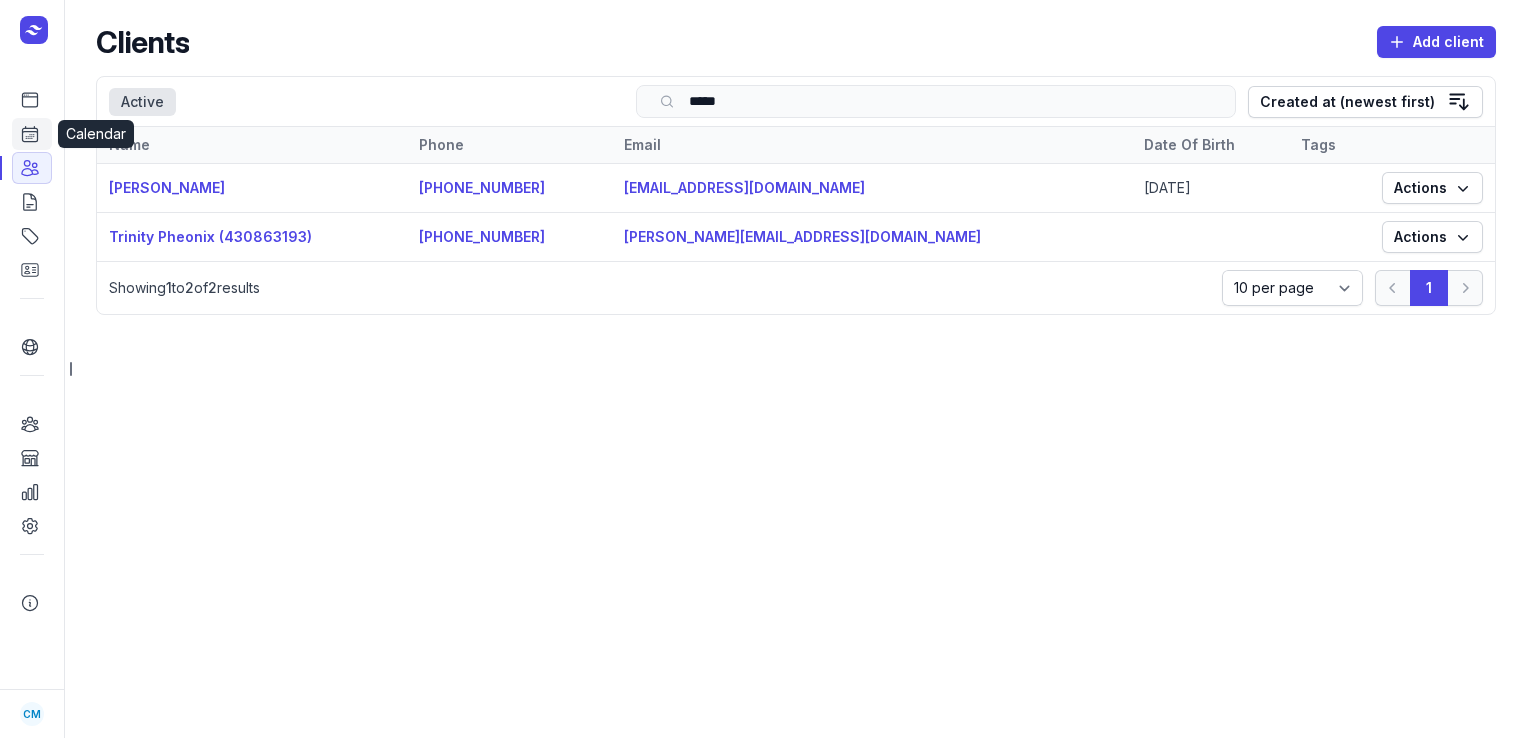 click 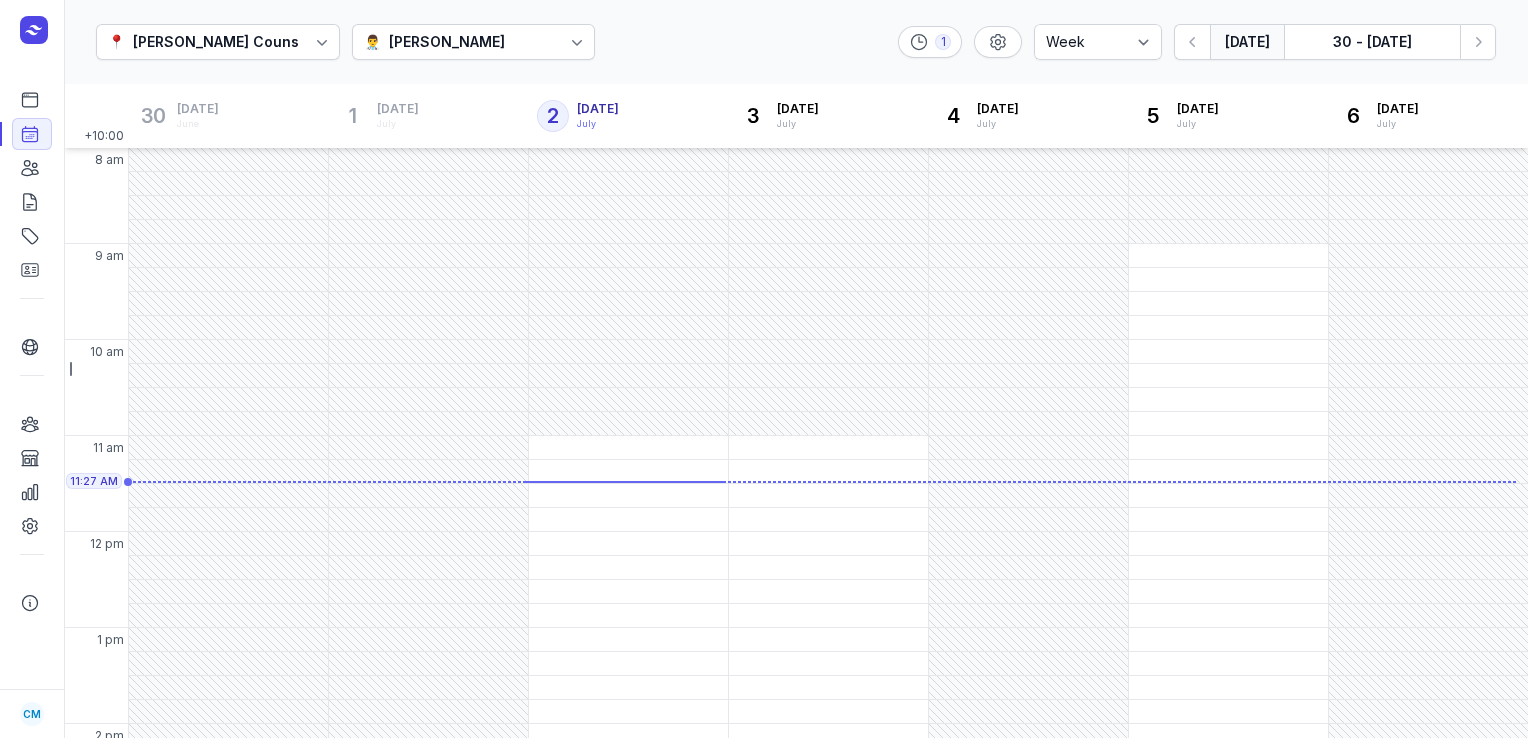 scroll, scrollTop: 82, scrollLeft: 0, axis: vertical 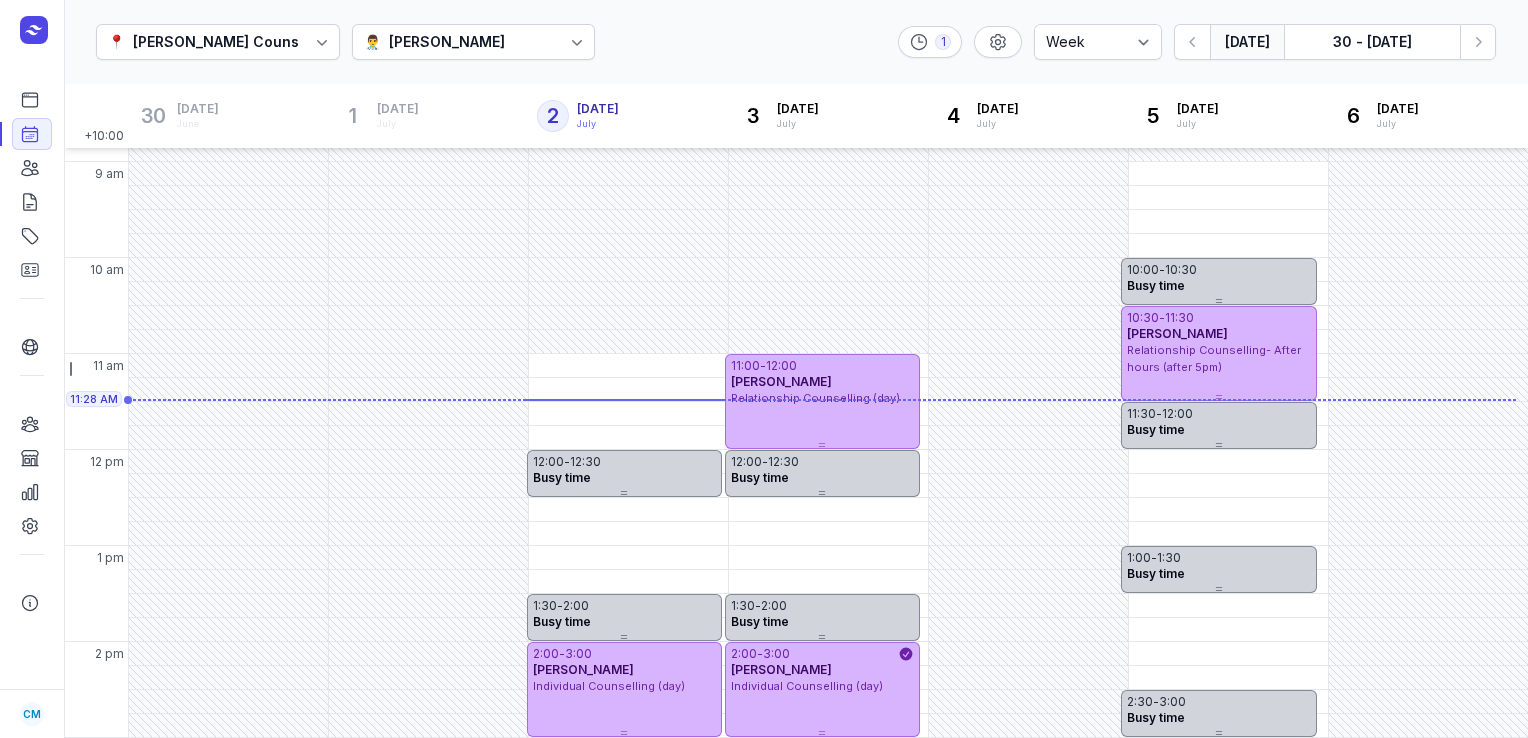 click on "[DATE]" at bounding box center (1247, 42) 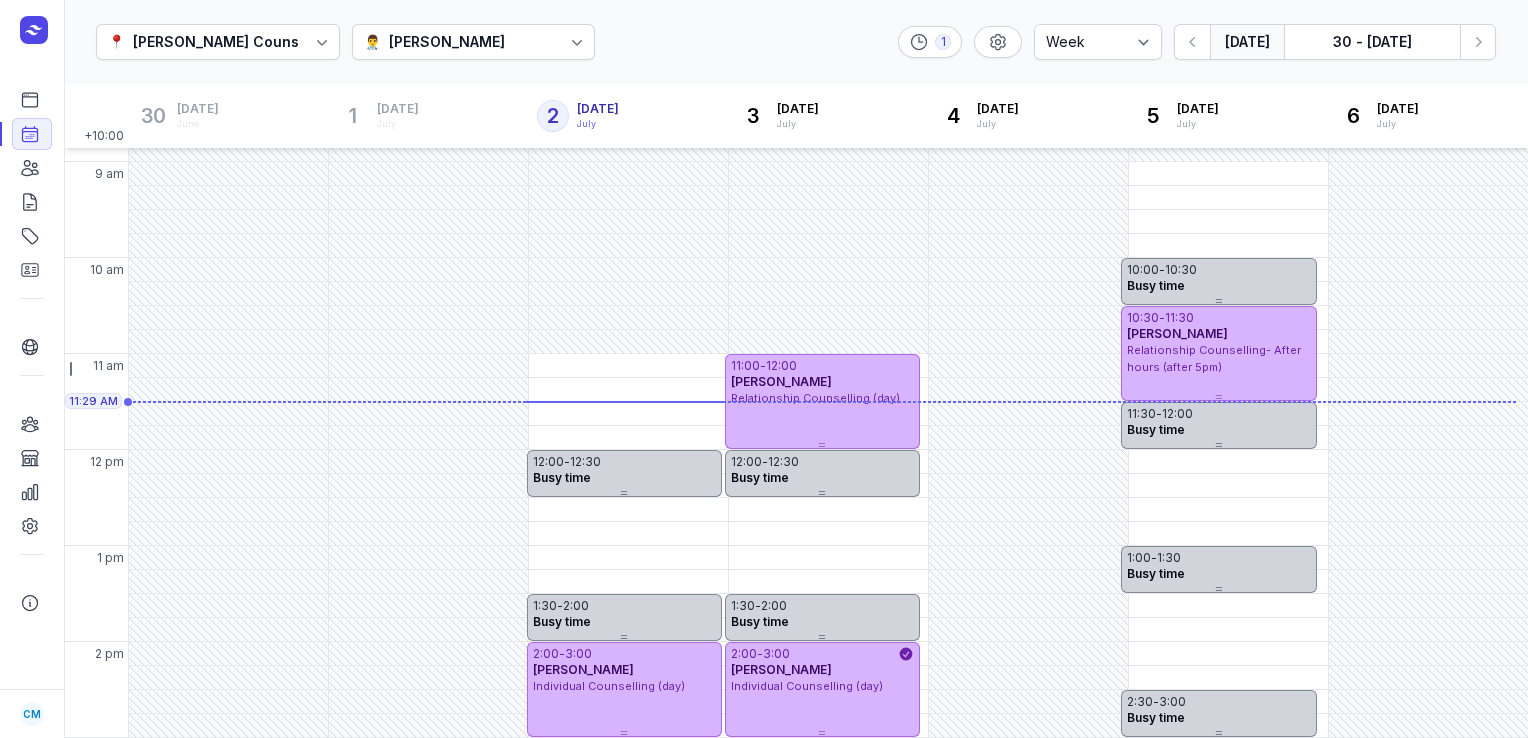 click on "[DATE]" at bounding box center [1247, 42] 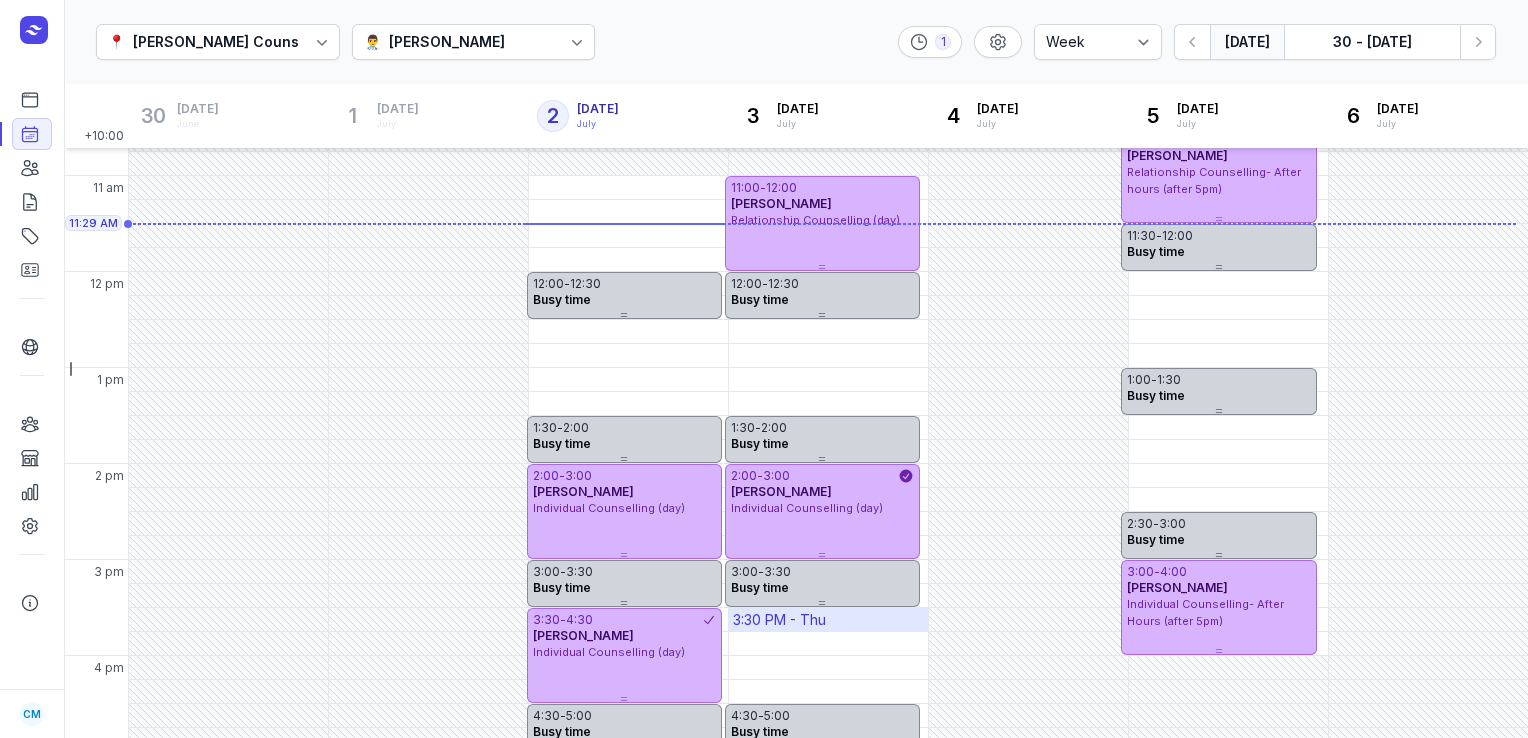 scroll, scrollTop: 248, scrollLeft: 0, axis: vertical 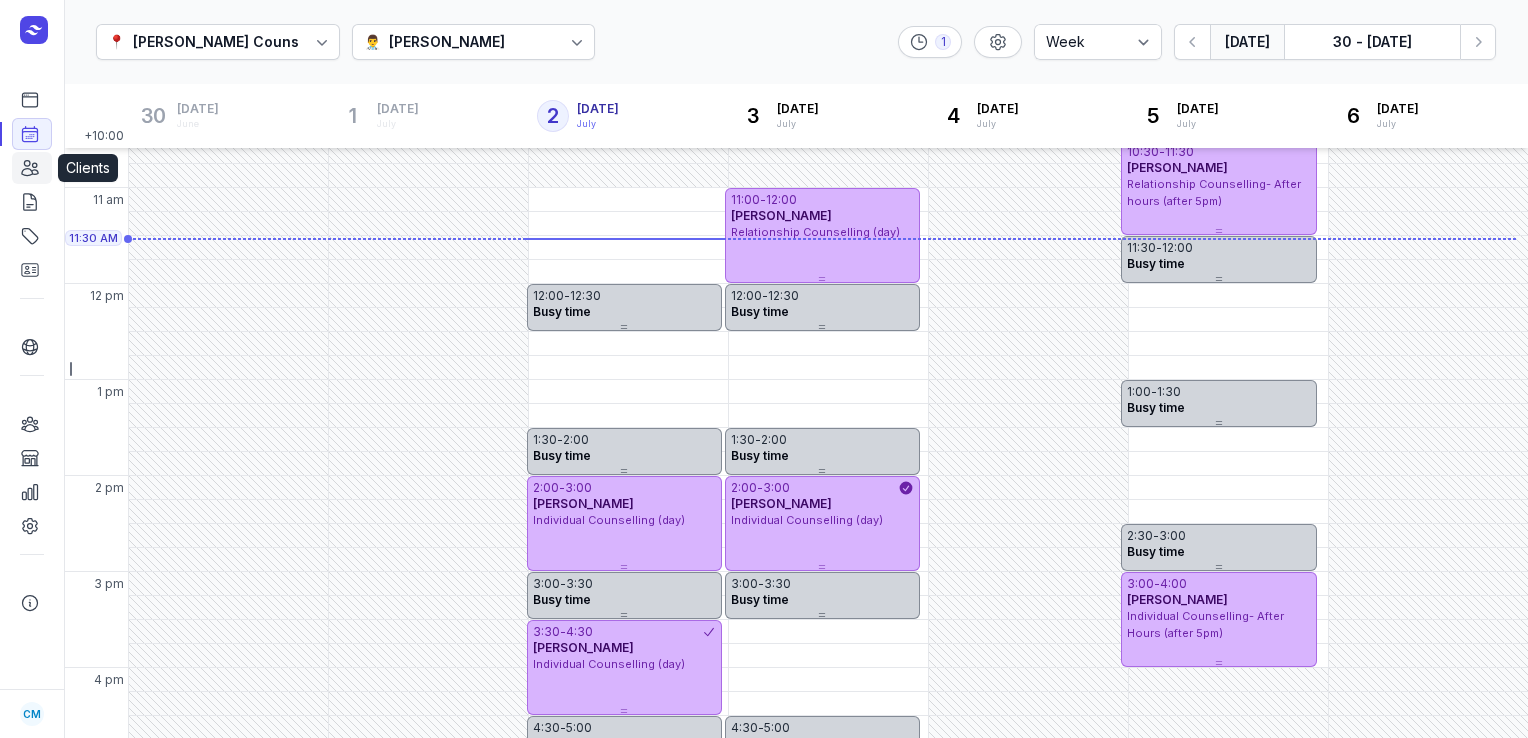 click 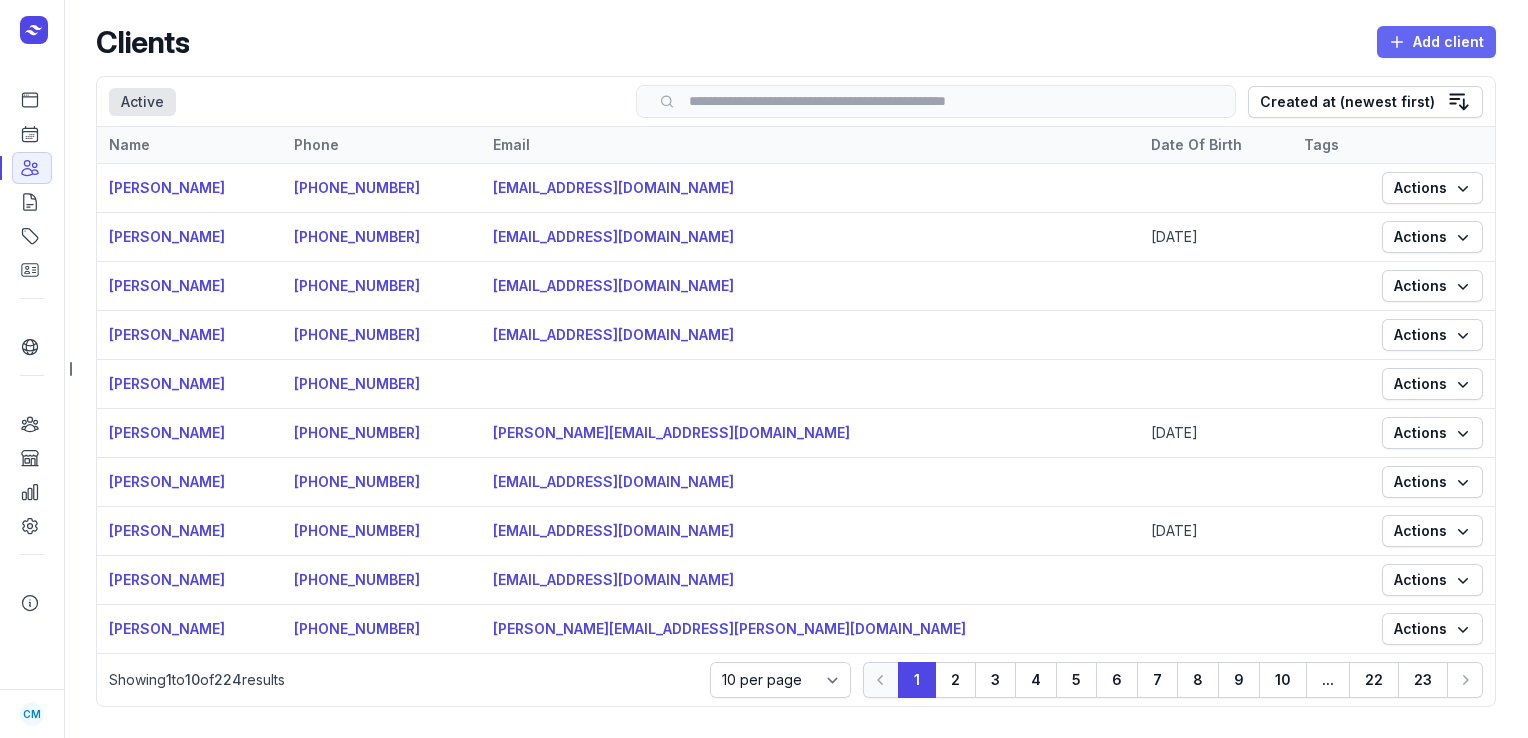 click 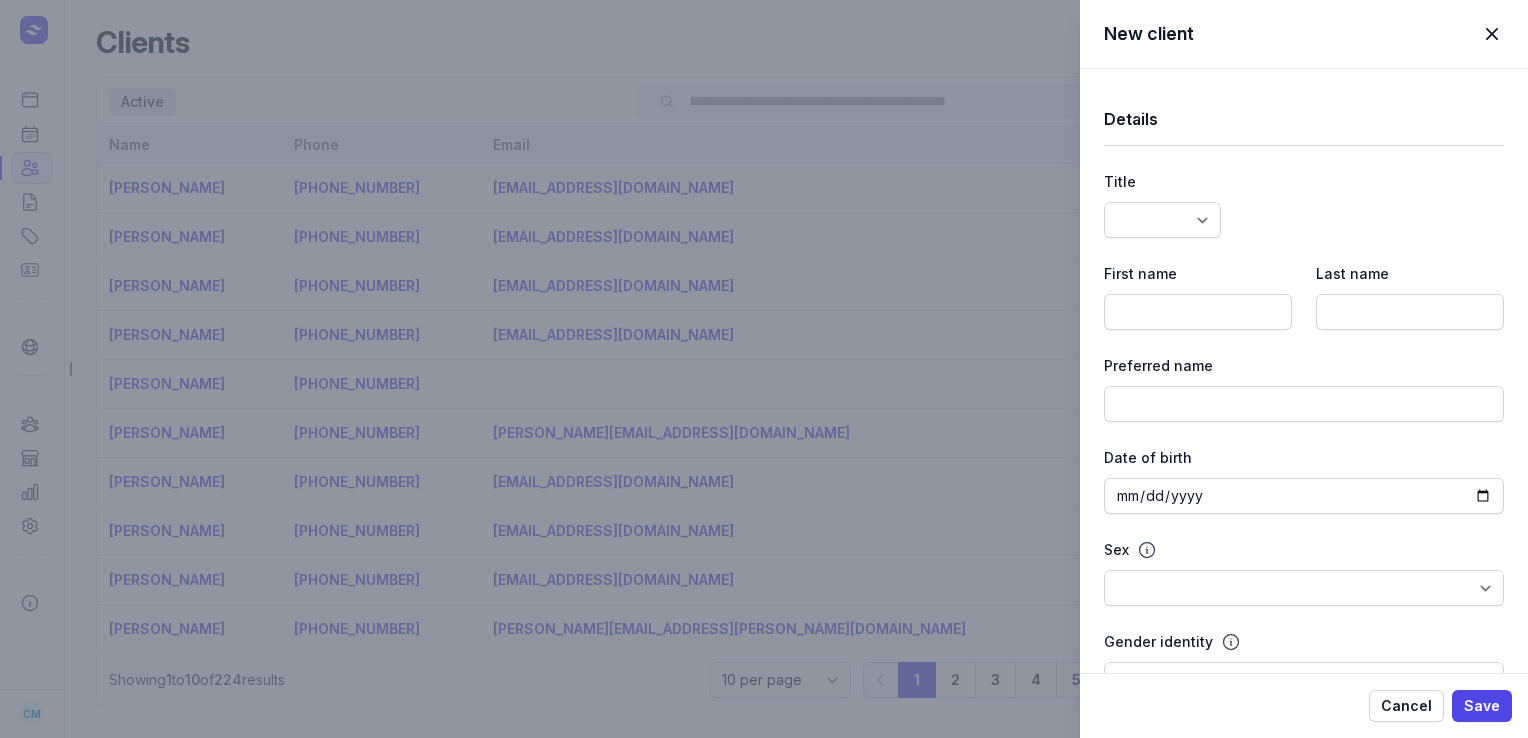 select 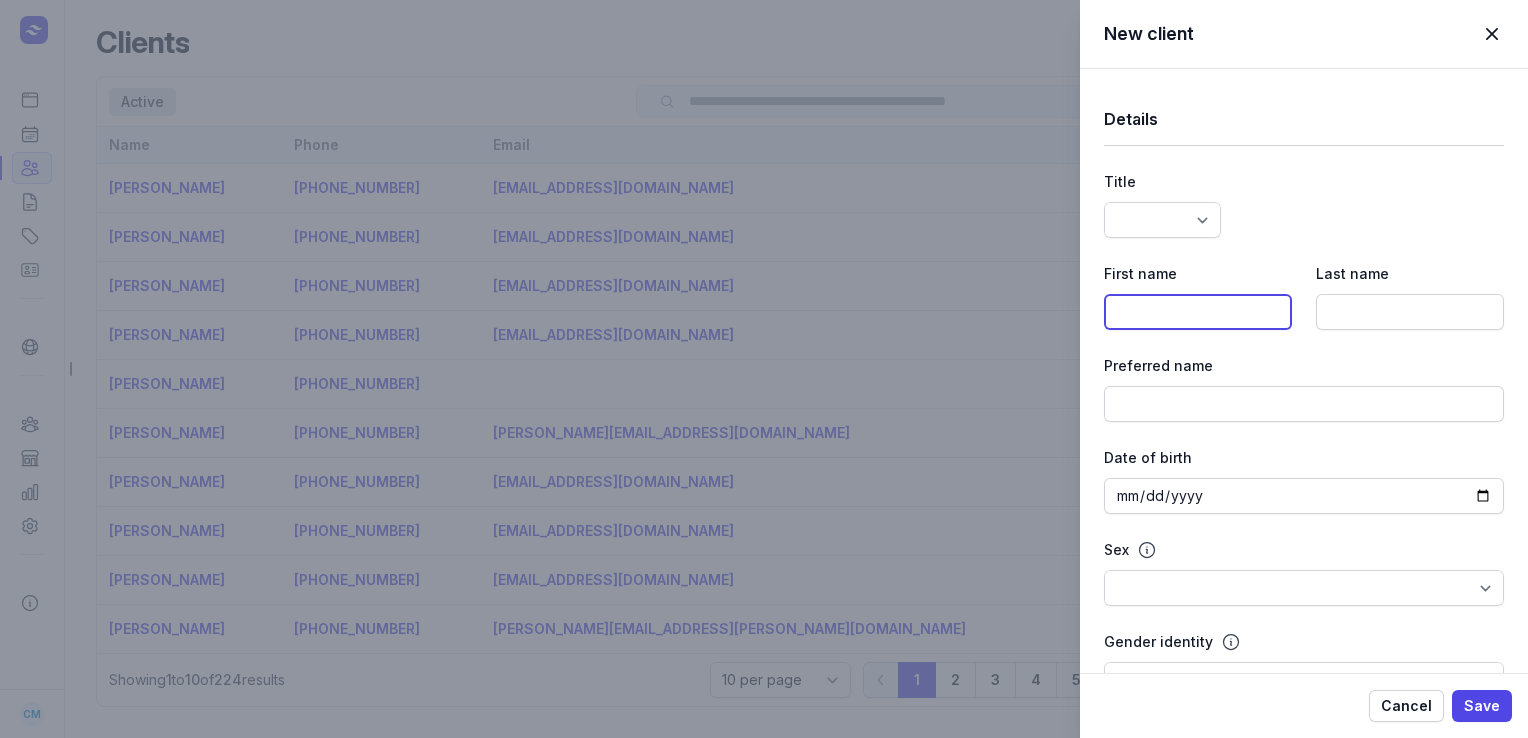 click 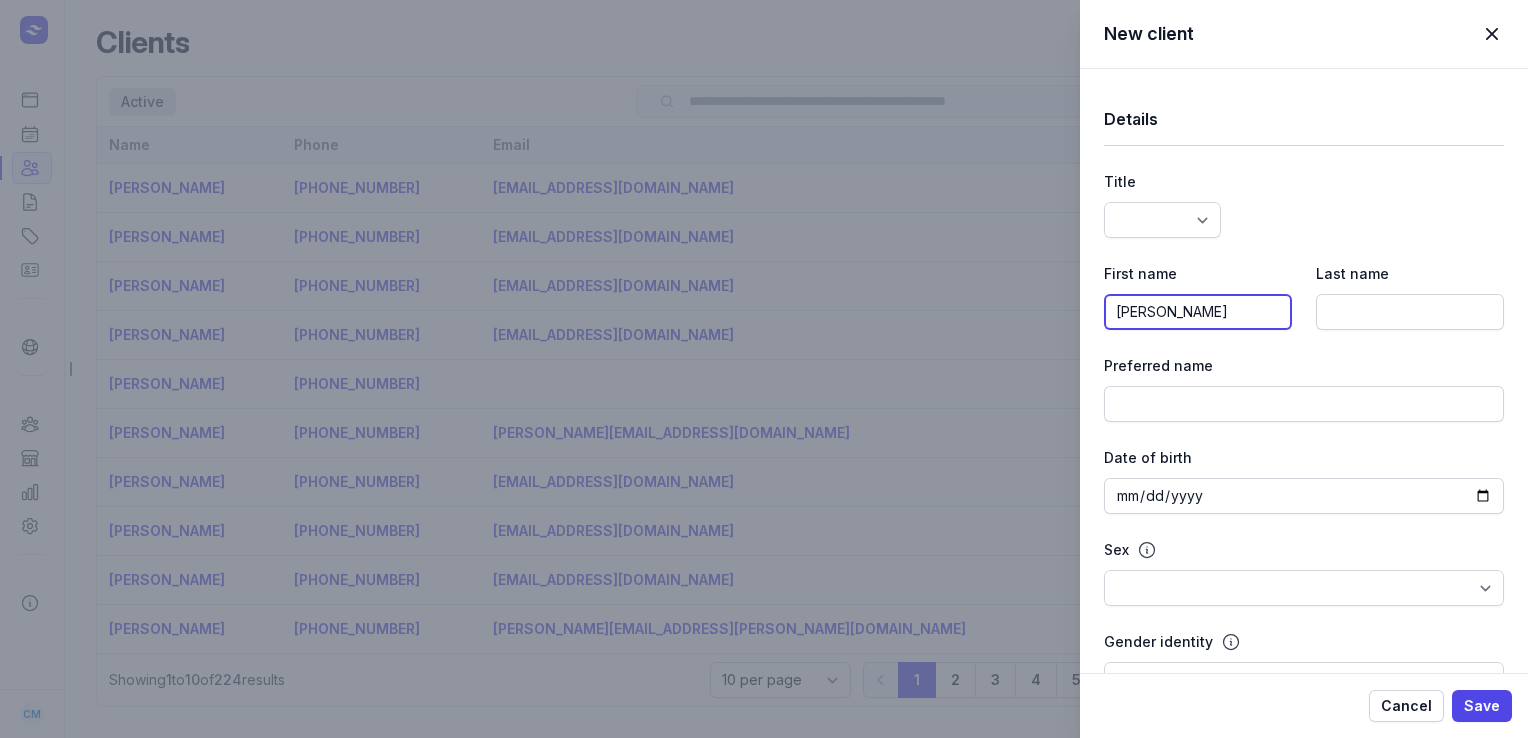 type on "[PERSON_NAME]" 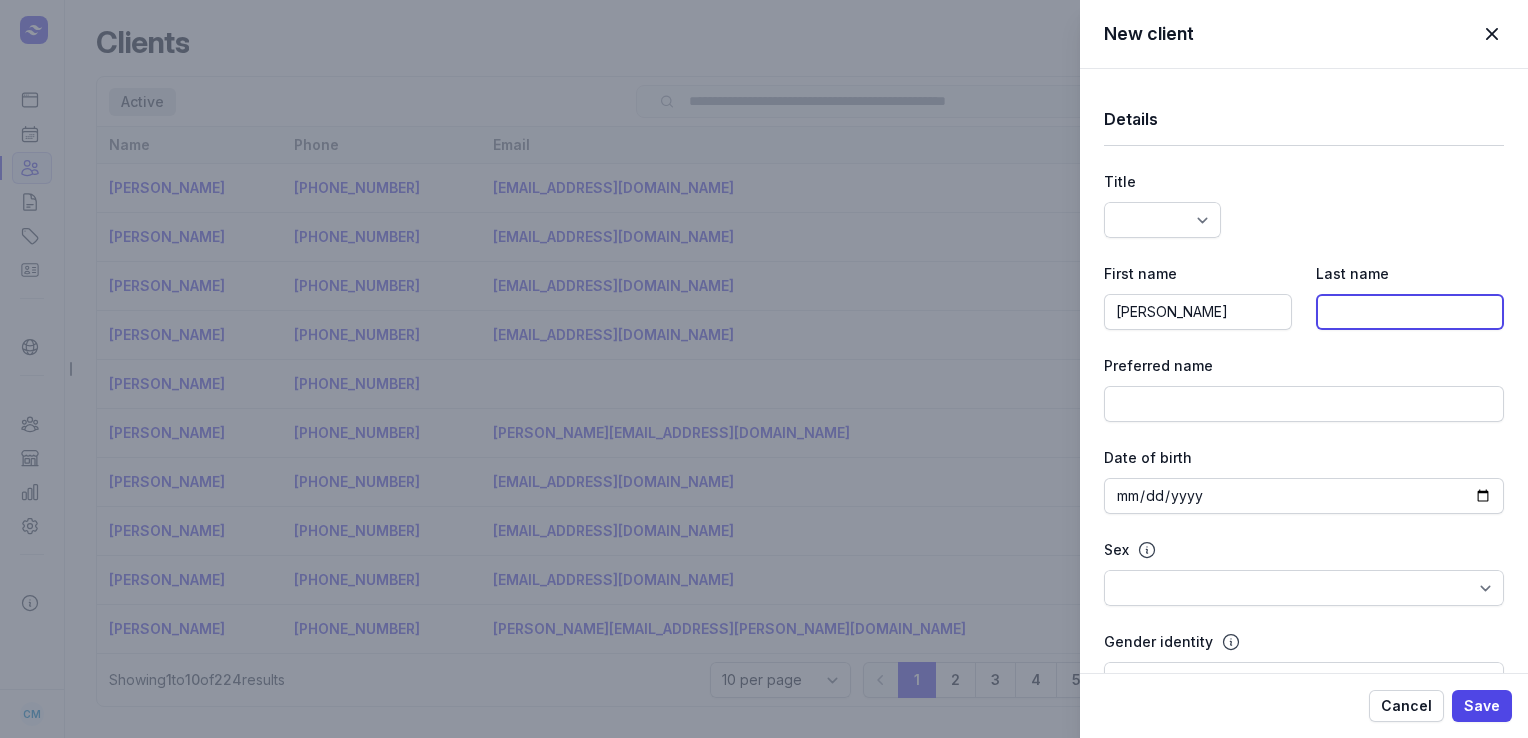 click 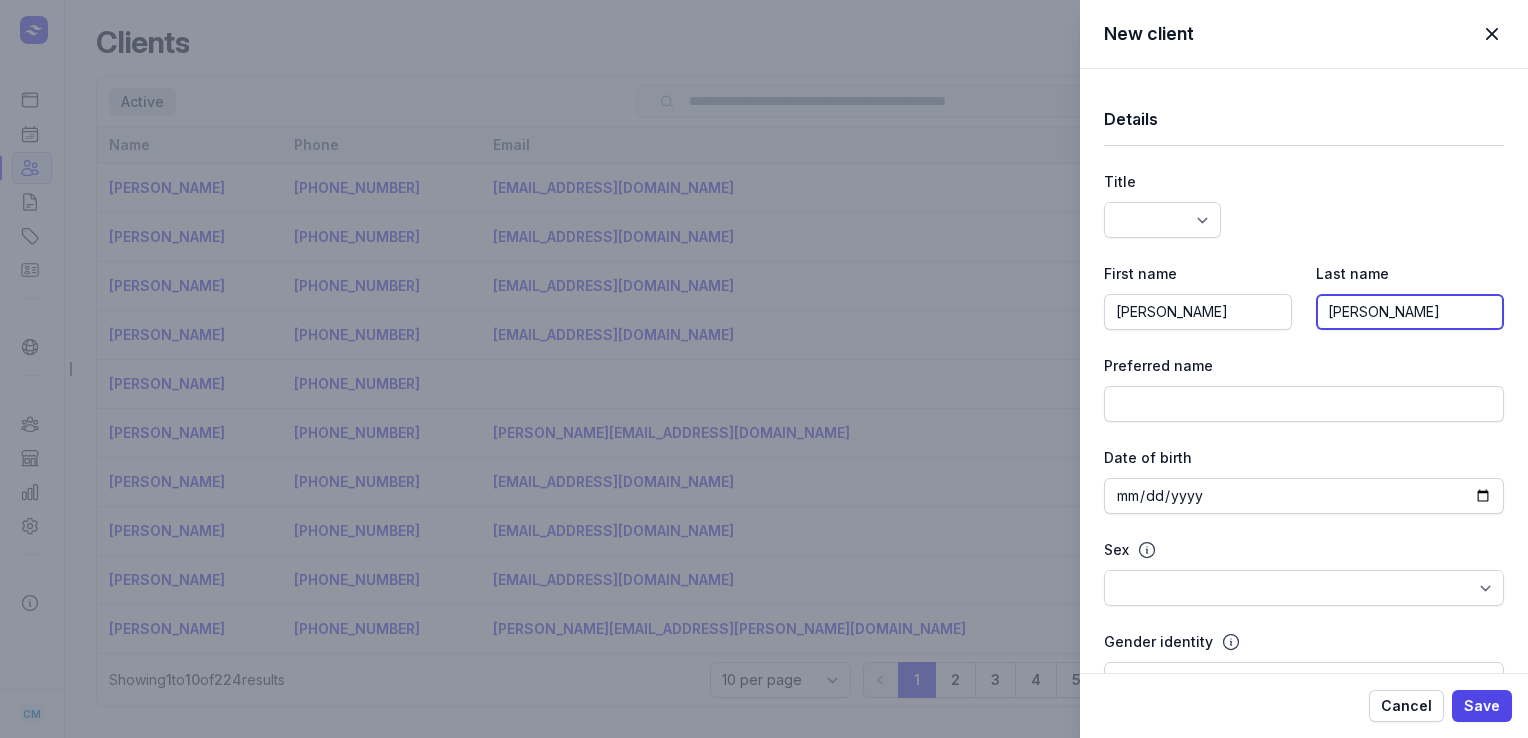 type on "[PERSON_NAME]" 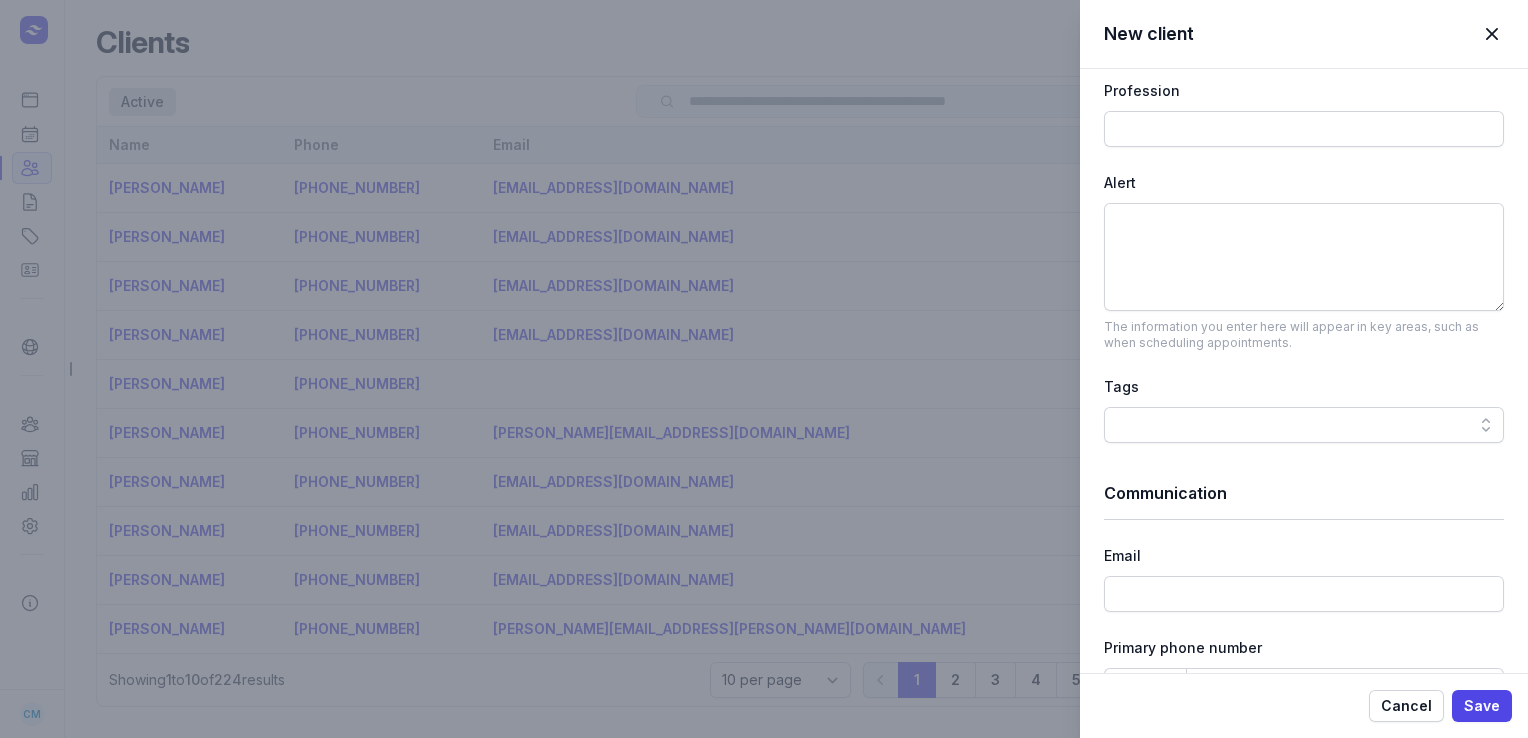 scroll, scrollTop: 734, scrollLeft: 0, axis: vertical 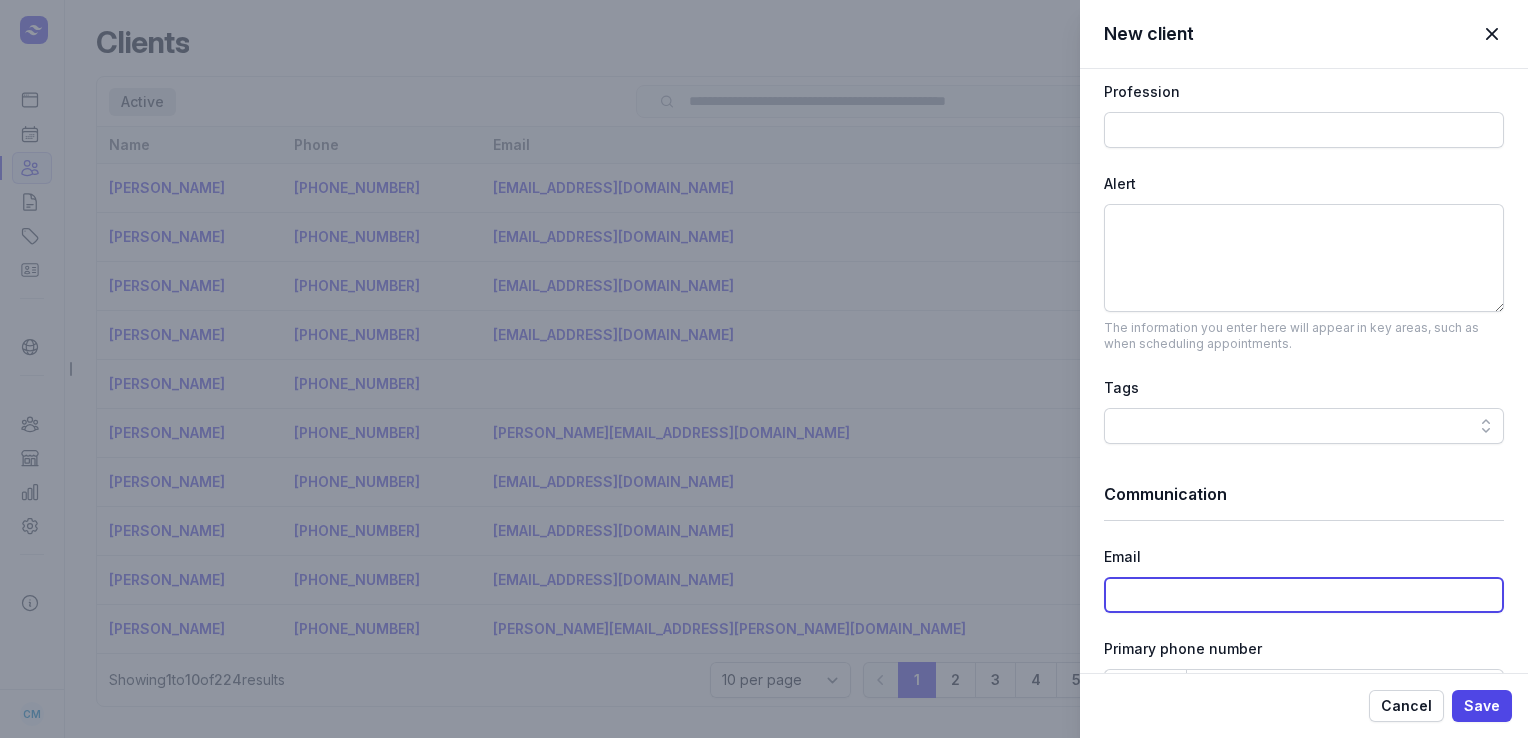 click 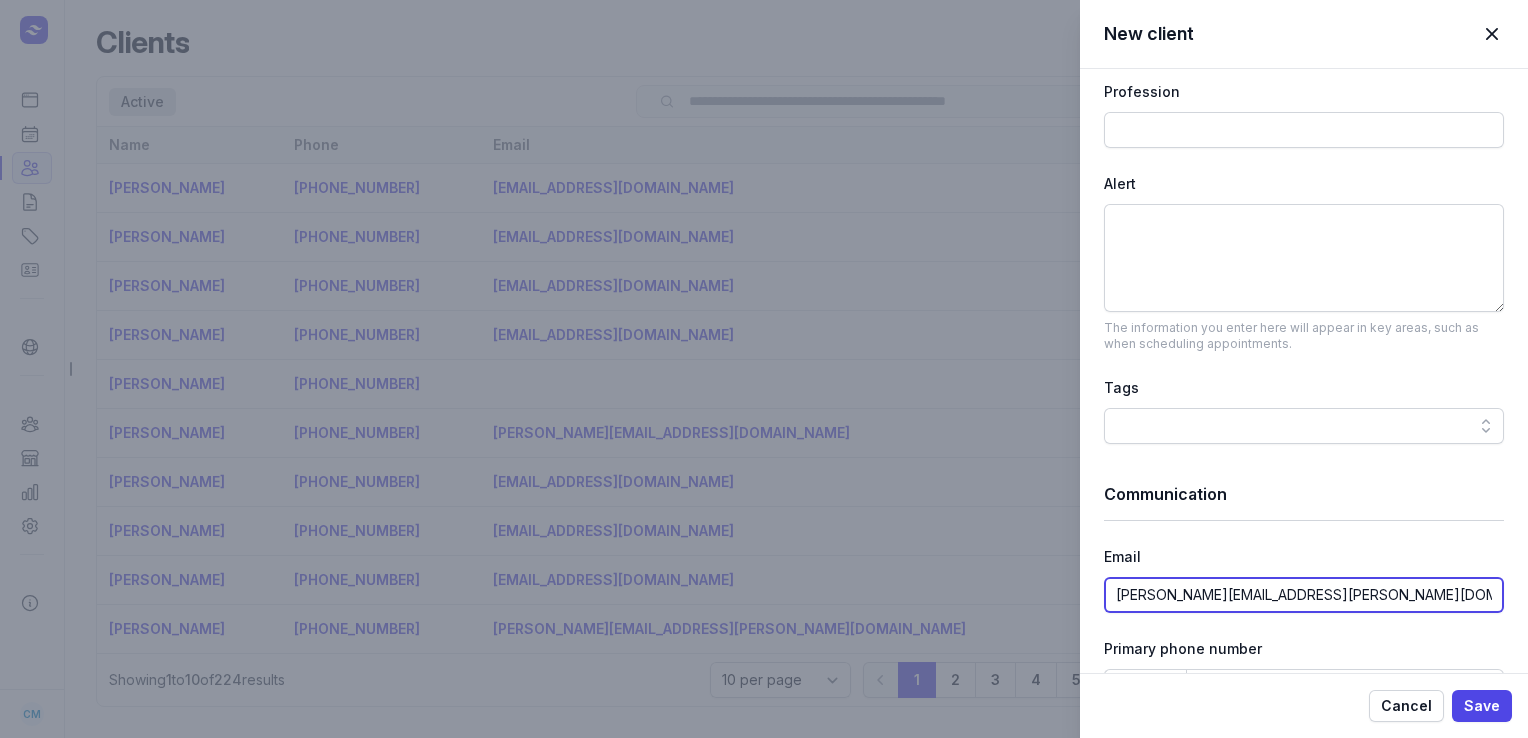 click on "[PERSON_NAME][EMAIL_ADDRESS][PERSON_NAME][DOMAIN_NAME]" 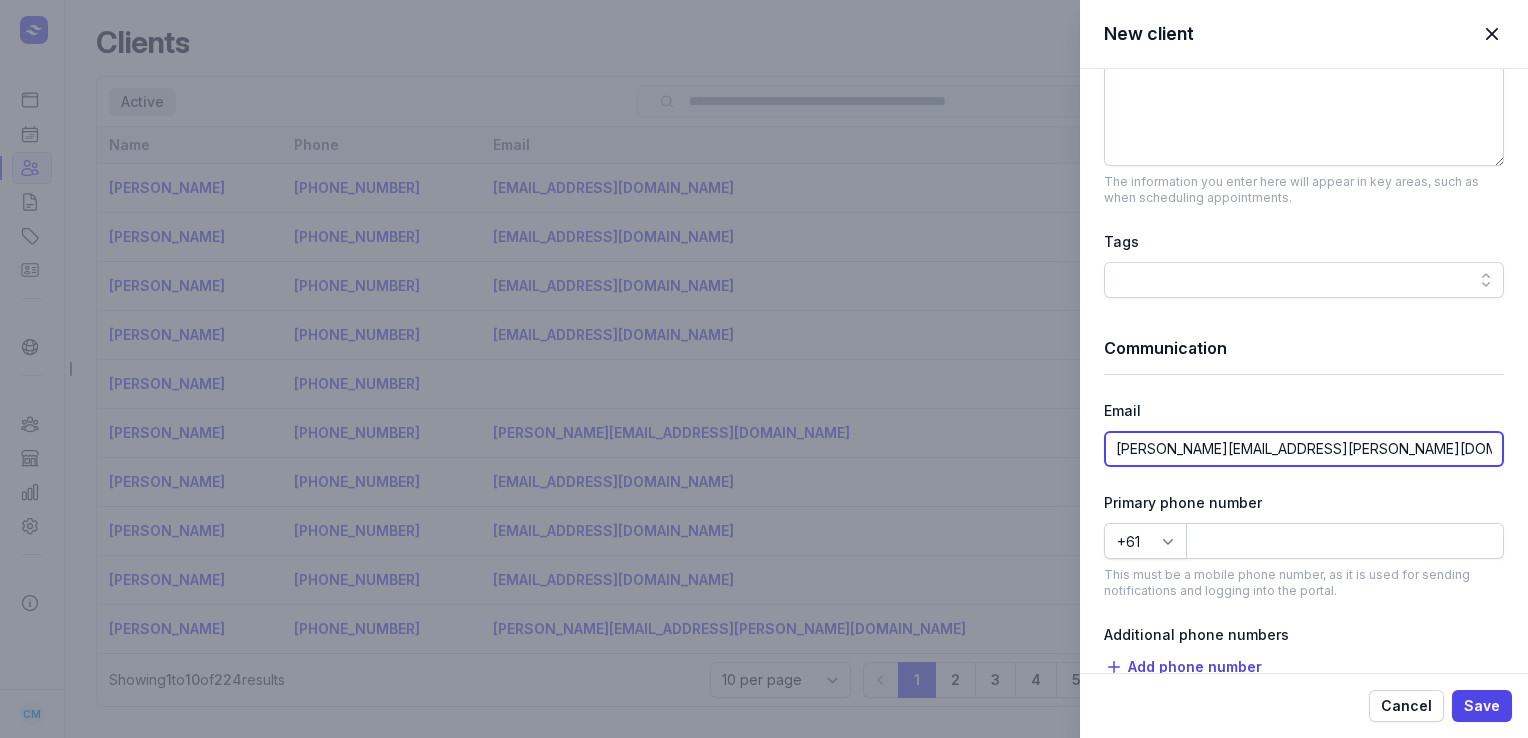 scroll, scrollTop: 882, scrollLeft: 0, axis: vertical 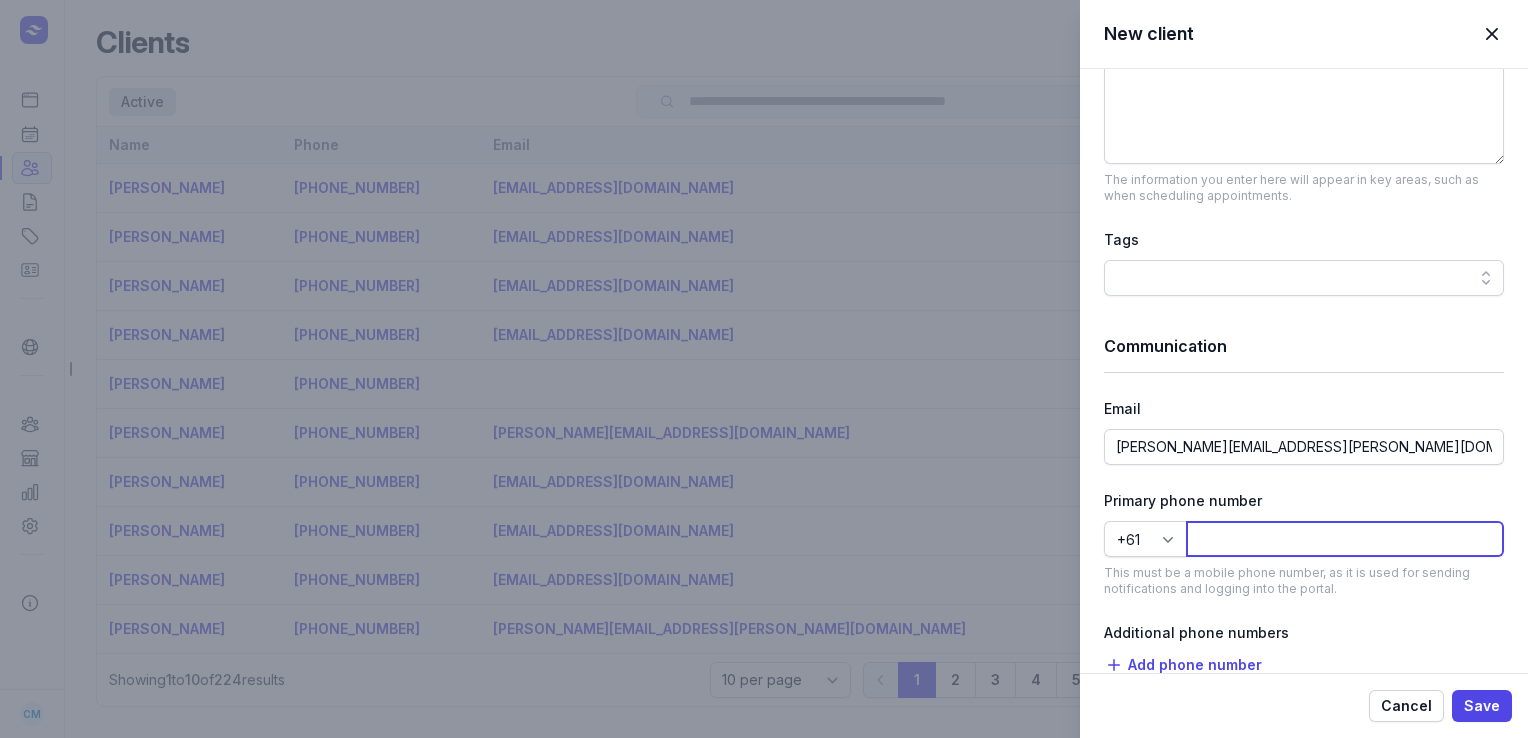 click 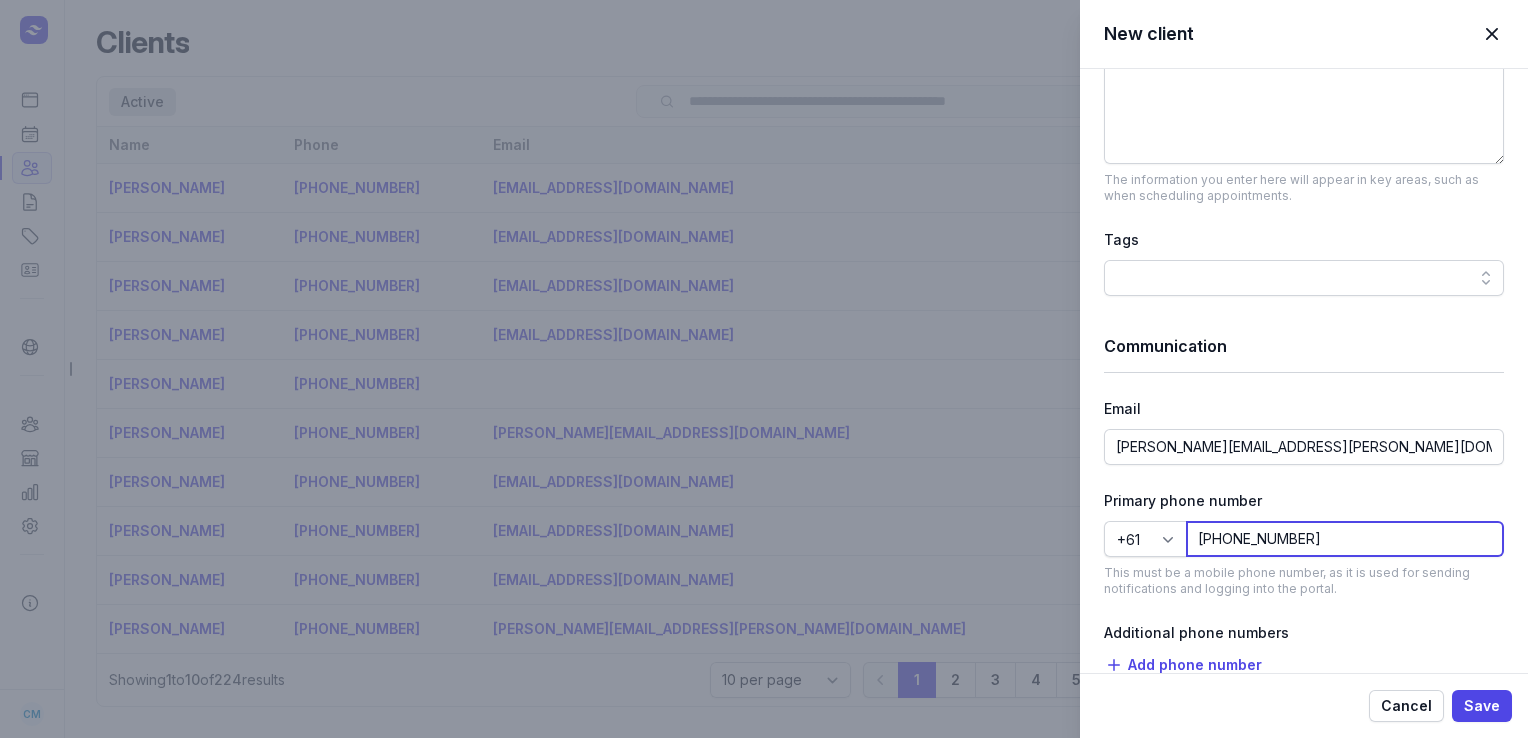 click on "[PHONE_NUMBER]" 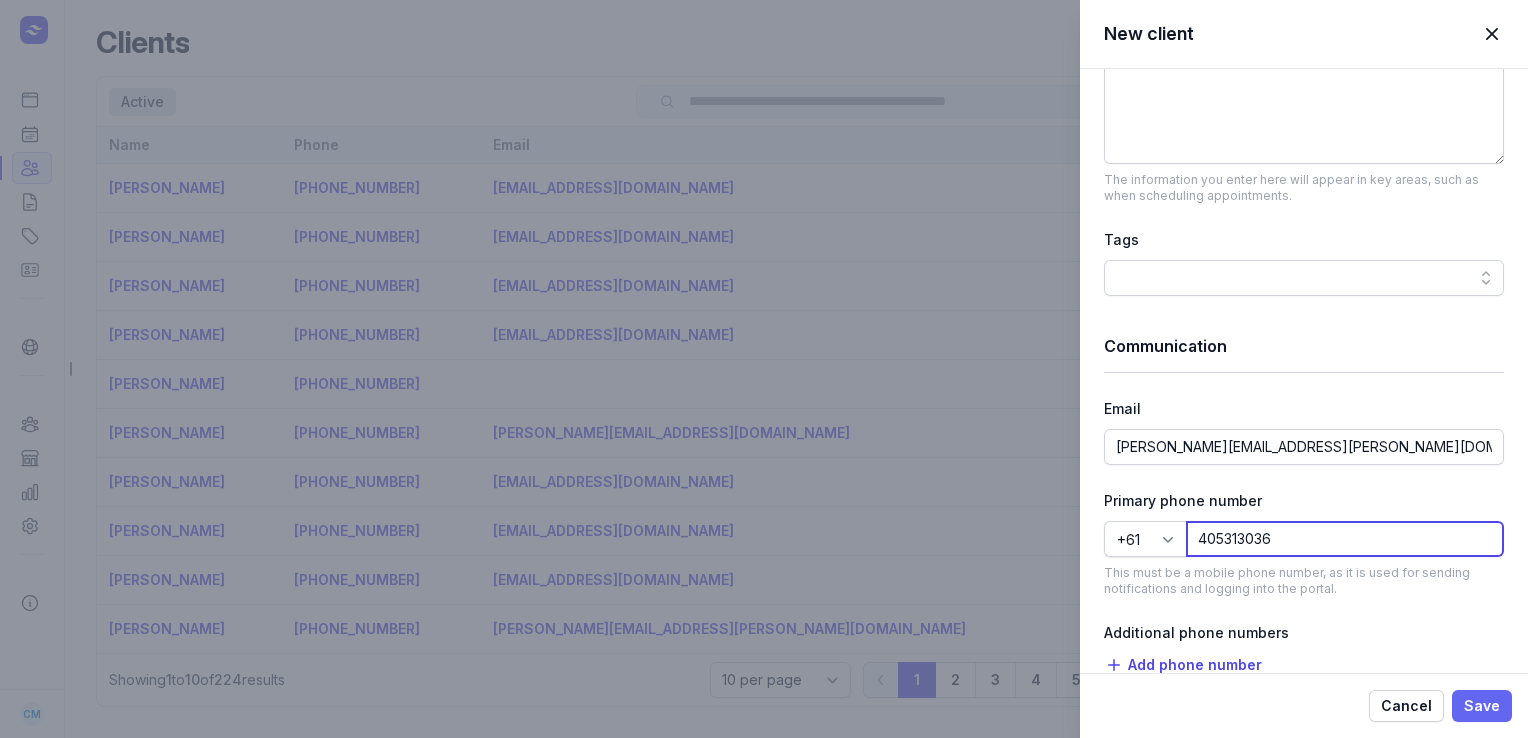 type on "405313036" 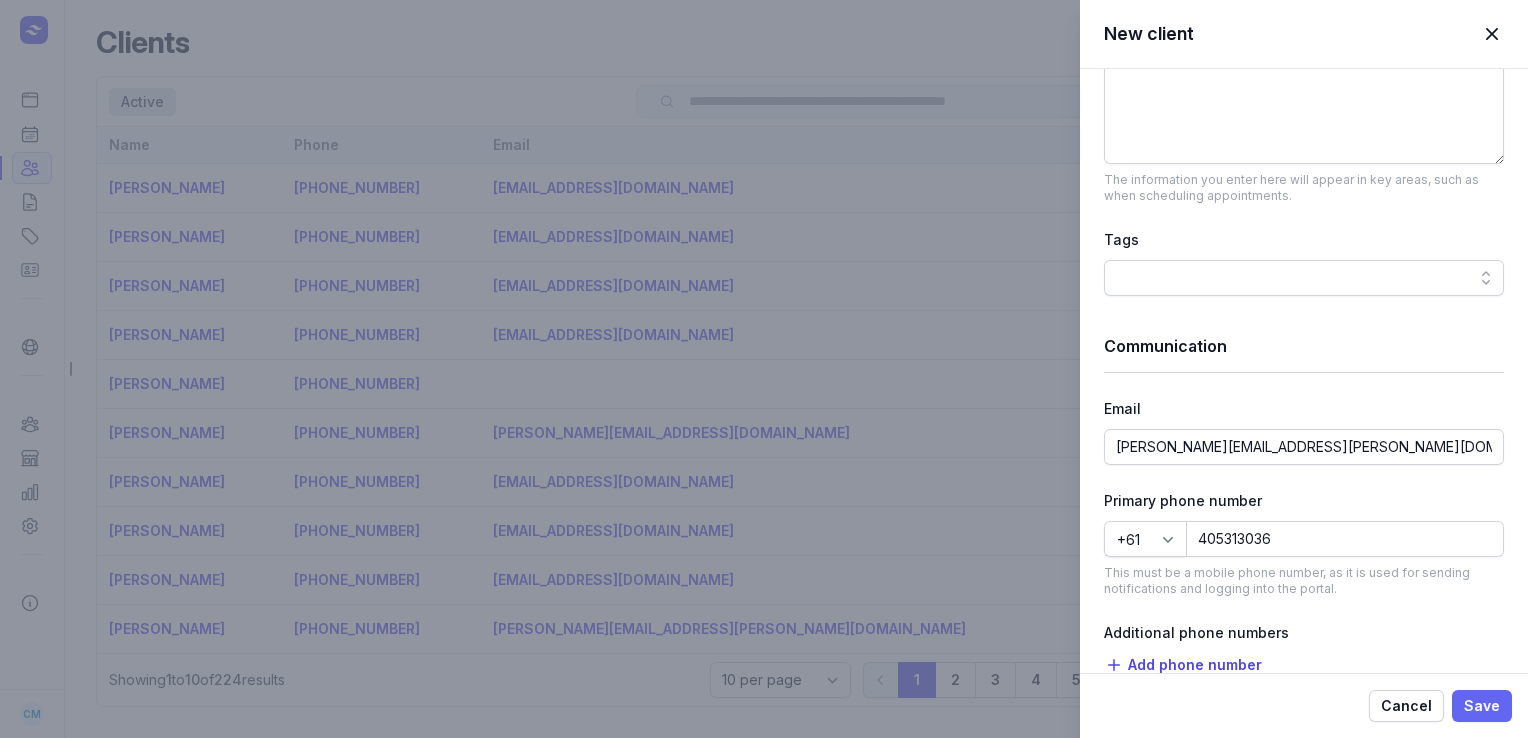 click on "Save" at bounding box center [1482, 706] 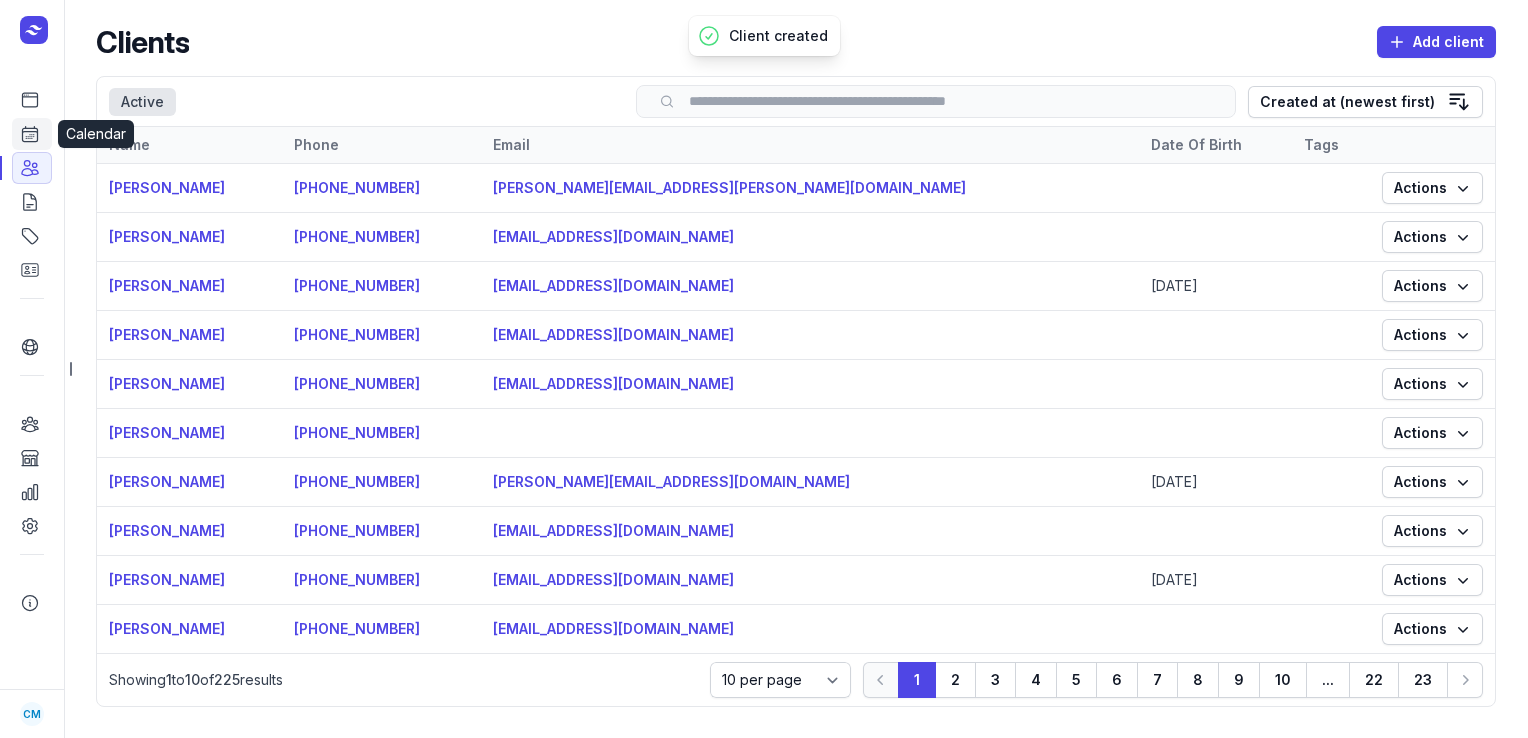 click 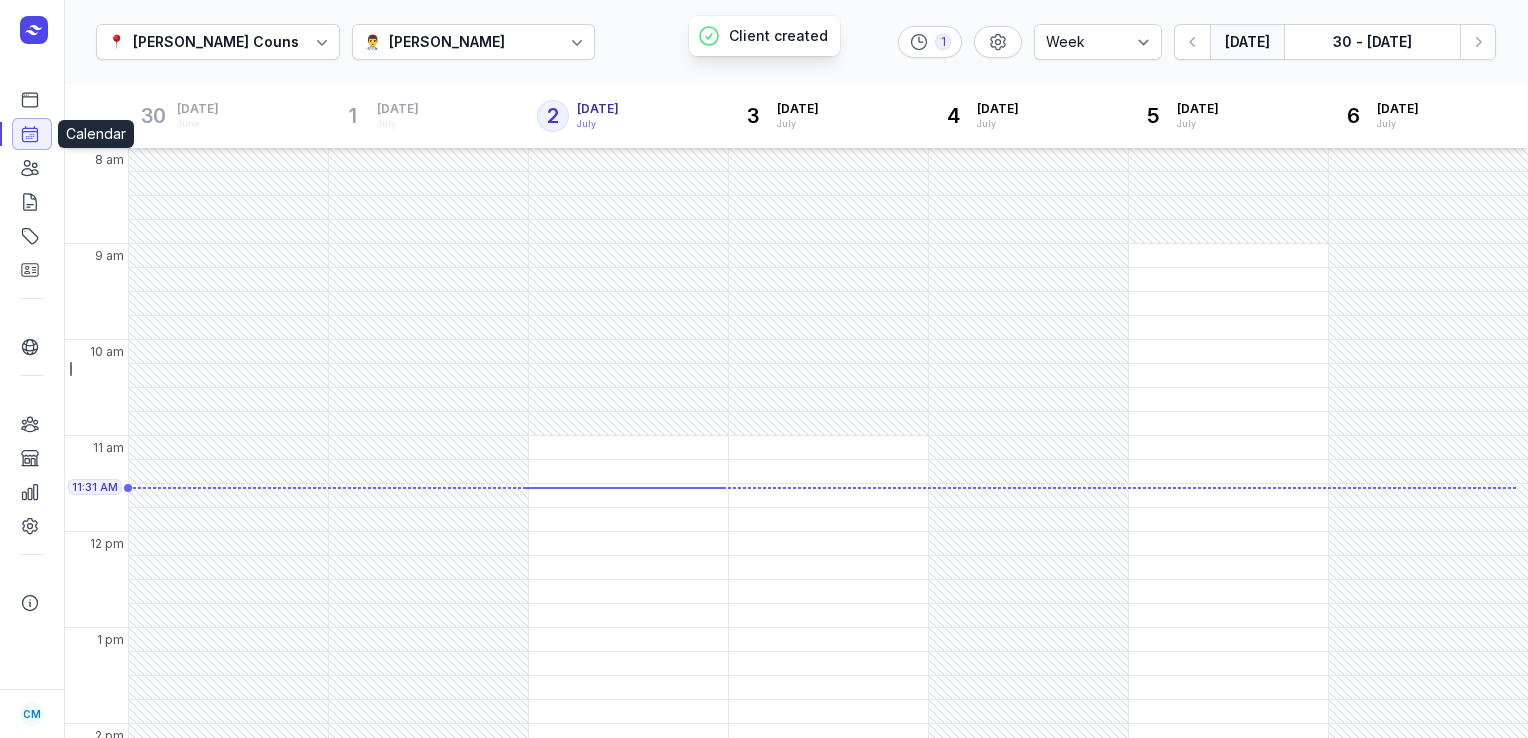 scroll, scrollTop: 88, scrollLeft: 0, axis: vertical 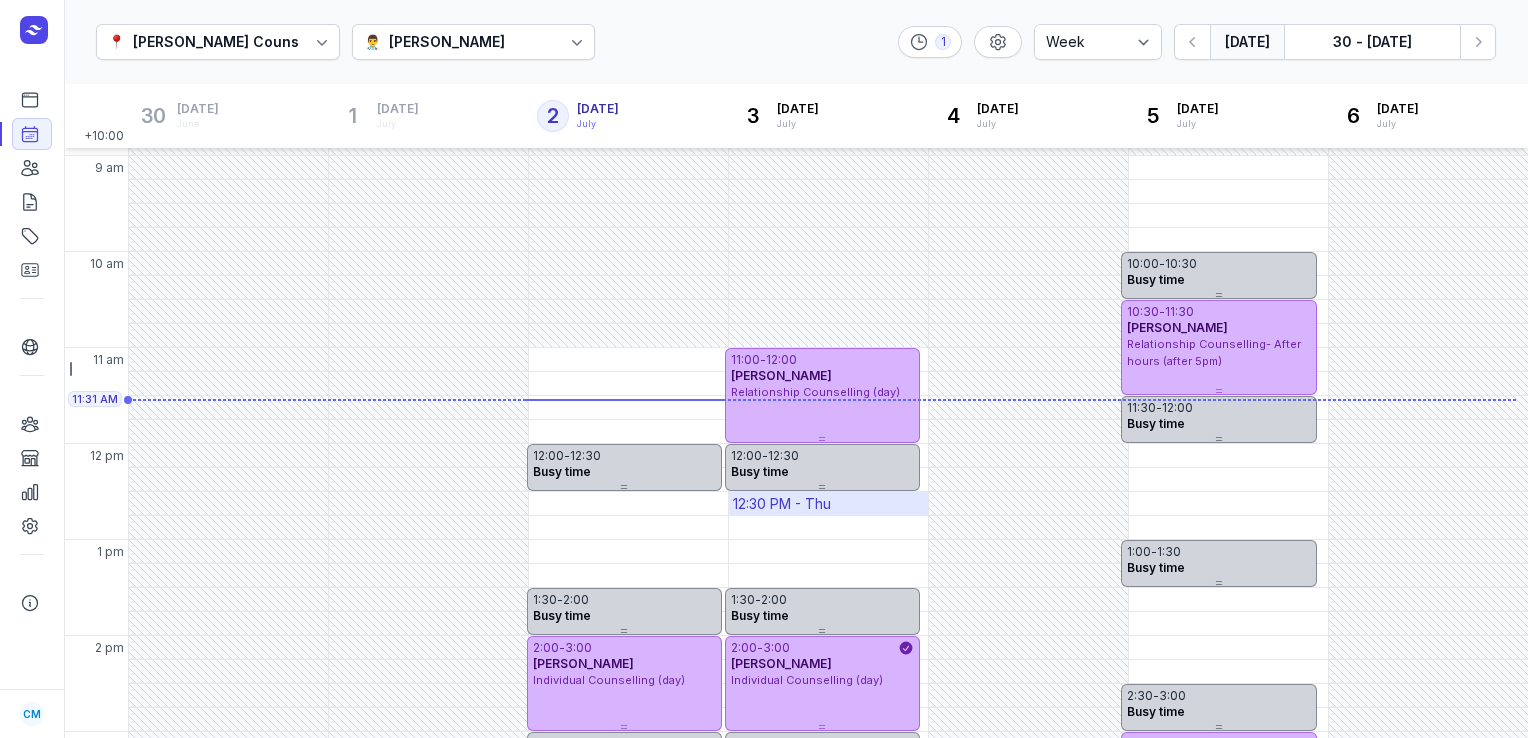 click on "12:30 PM - Thu" at bounding box center [782, 504] 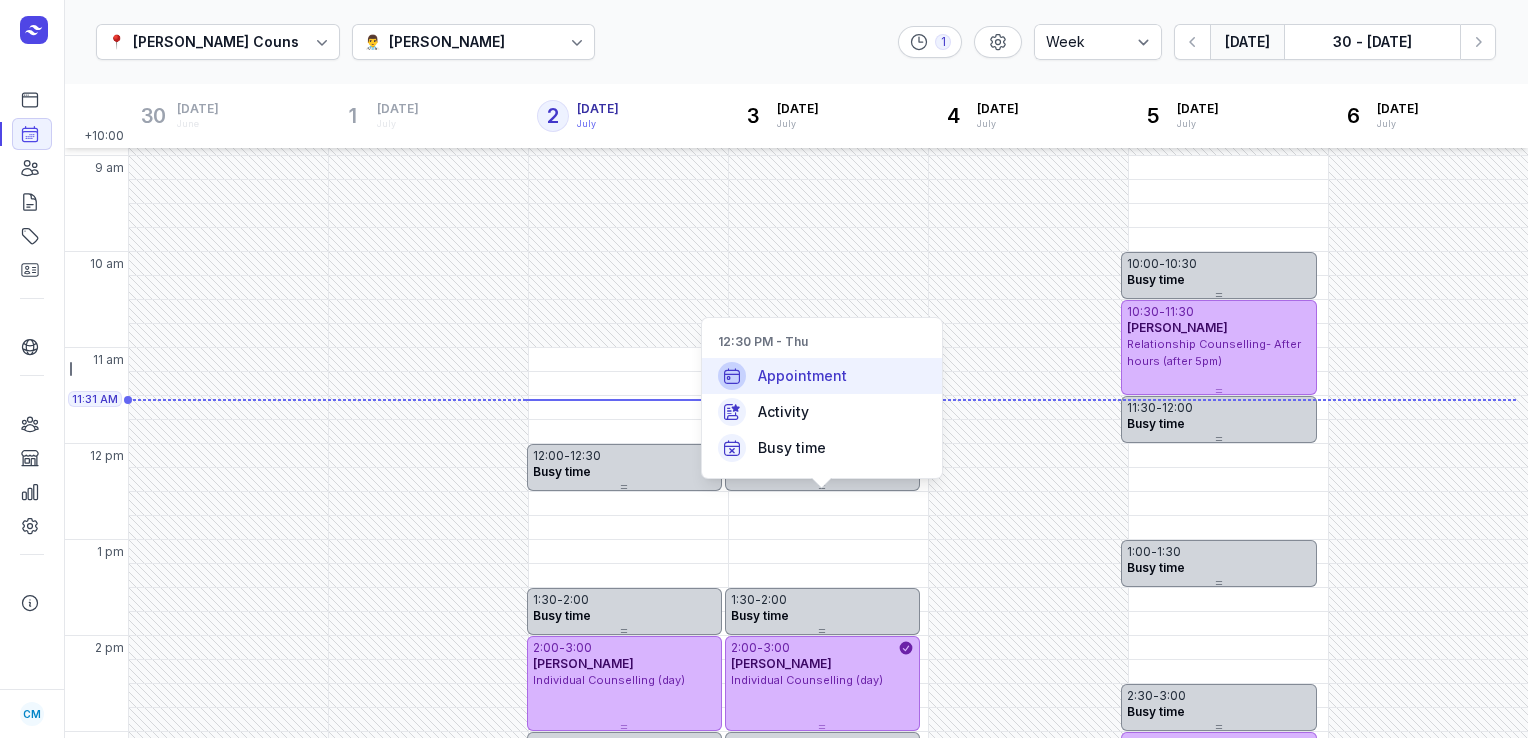 click on "Appointment" at bounding box center [822, 376] 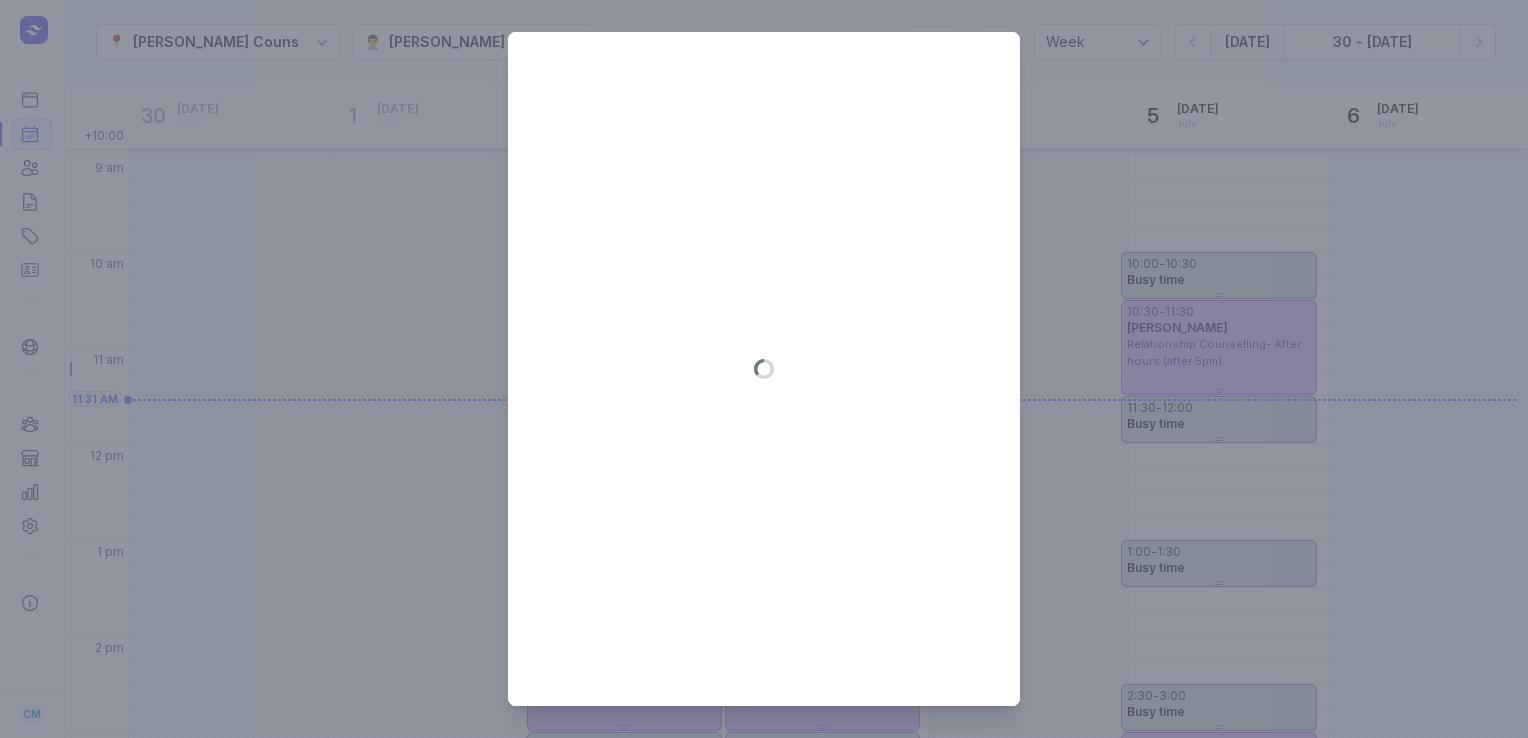 type on "[DATE]" 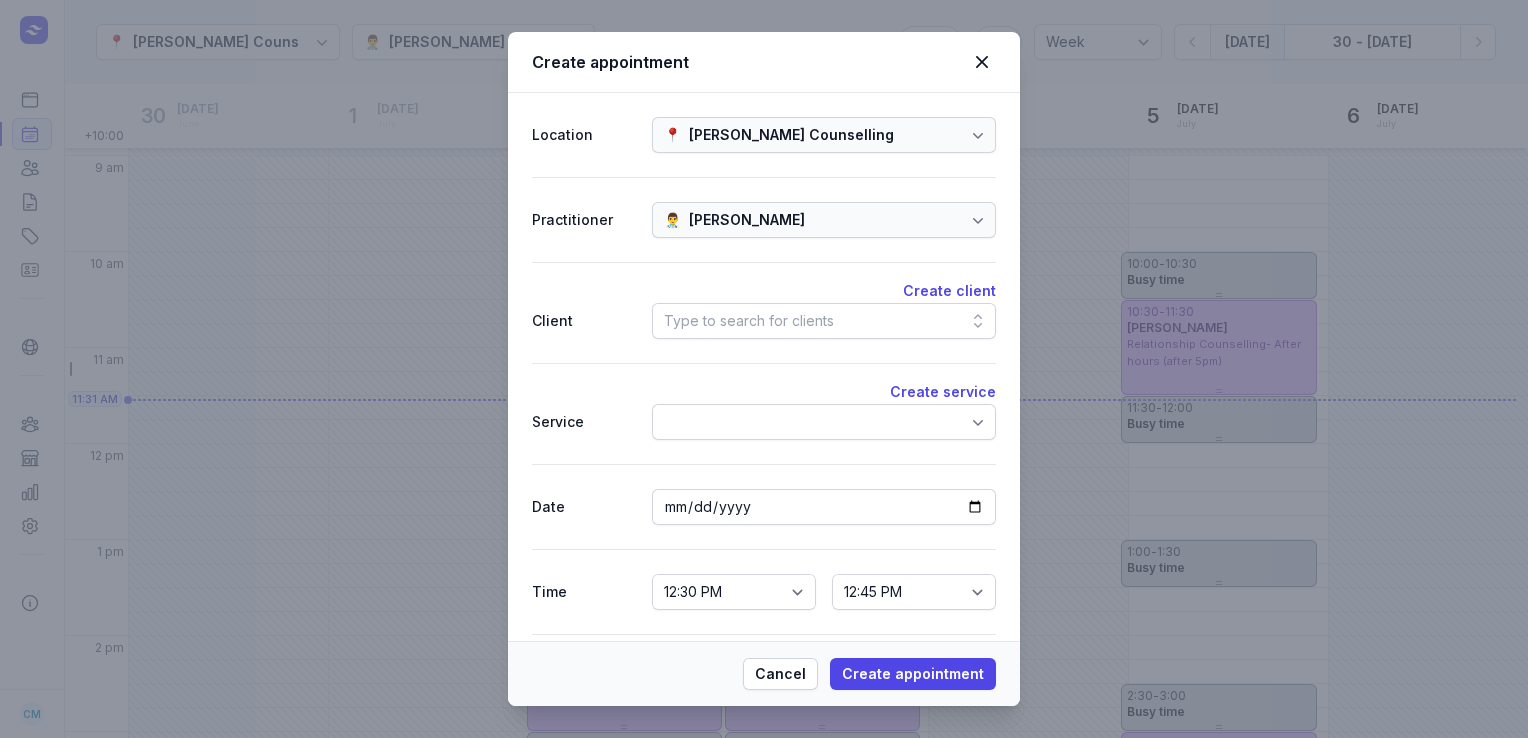 click on "Type to search for clients" at bounding box center [824, 321] 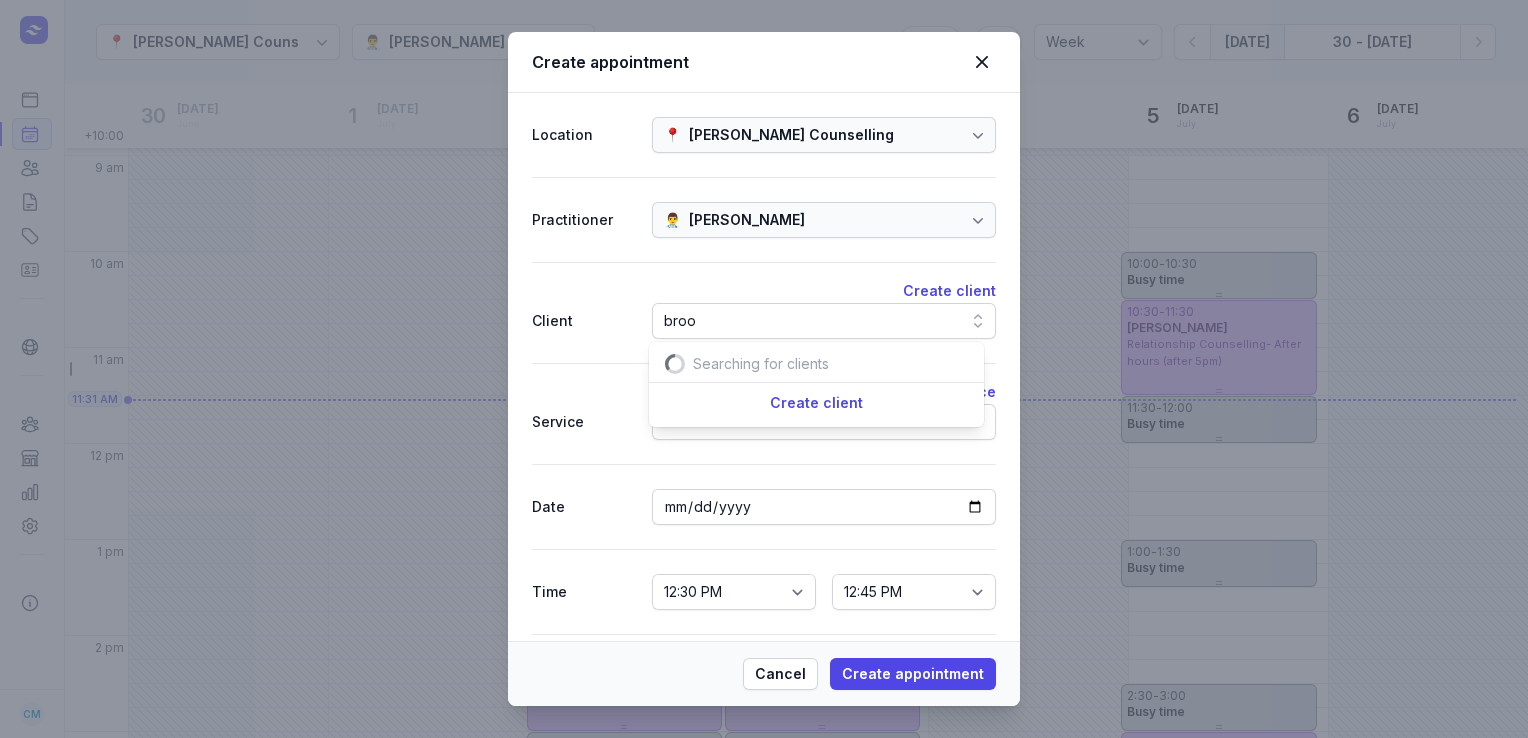 scroll, scrollTop: 0, scrollLeft: 36, axis: horizontal 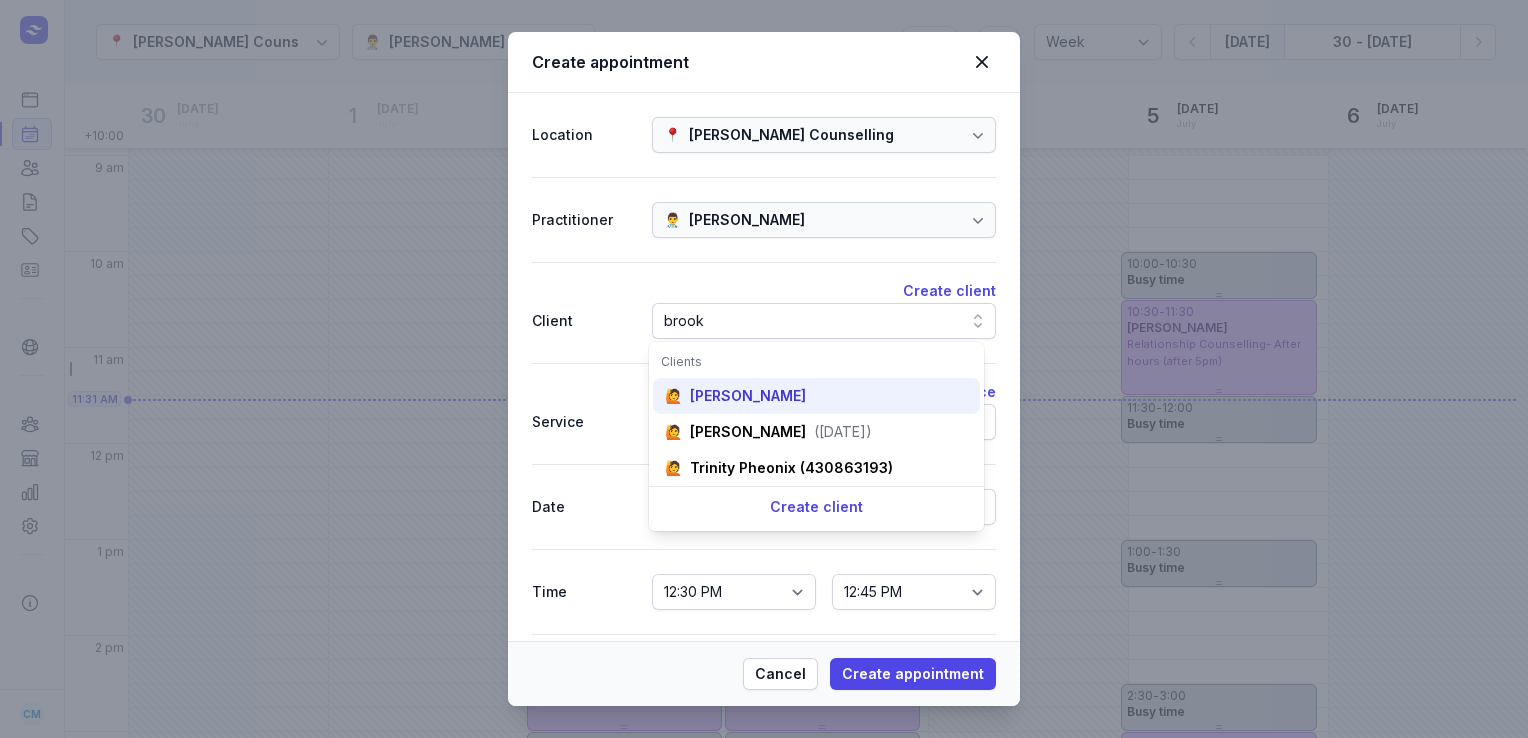 type on "brook" 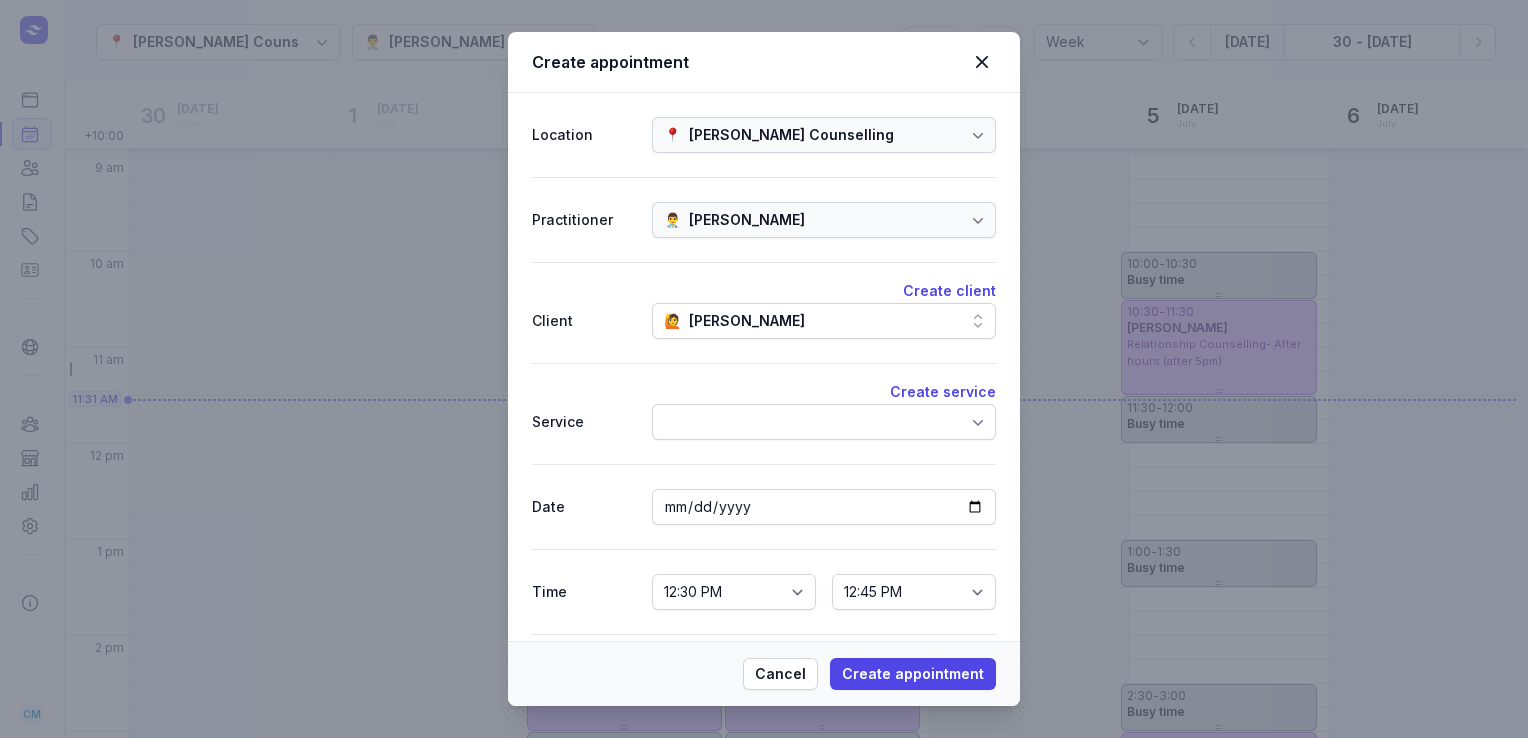 click at bounding box center (824, 422) 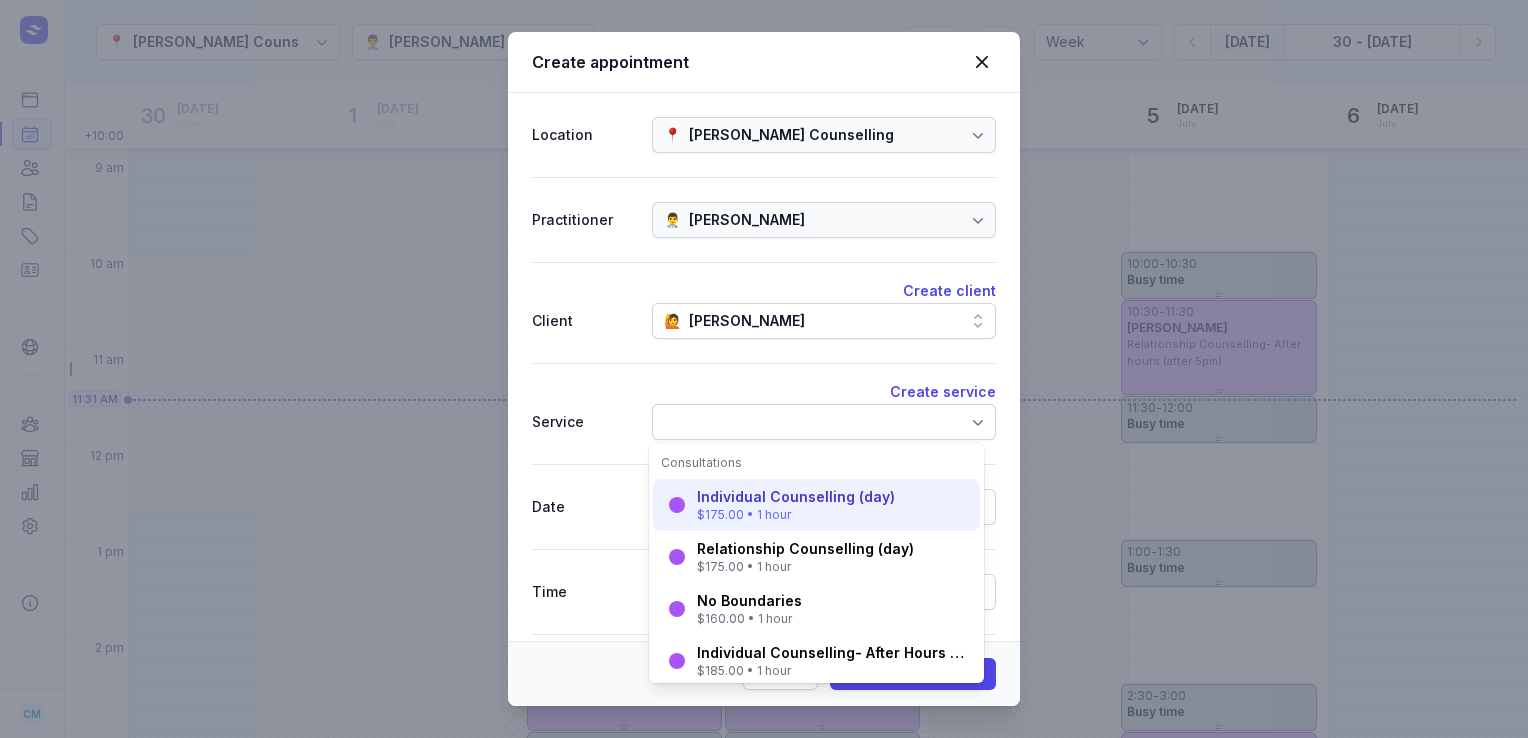 click on "Individual Counselling (day)" at bounding box center (796, 497) 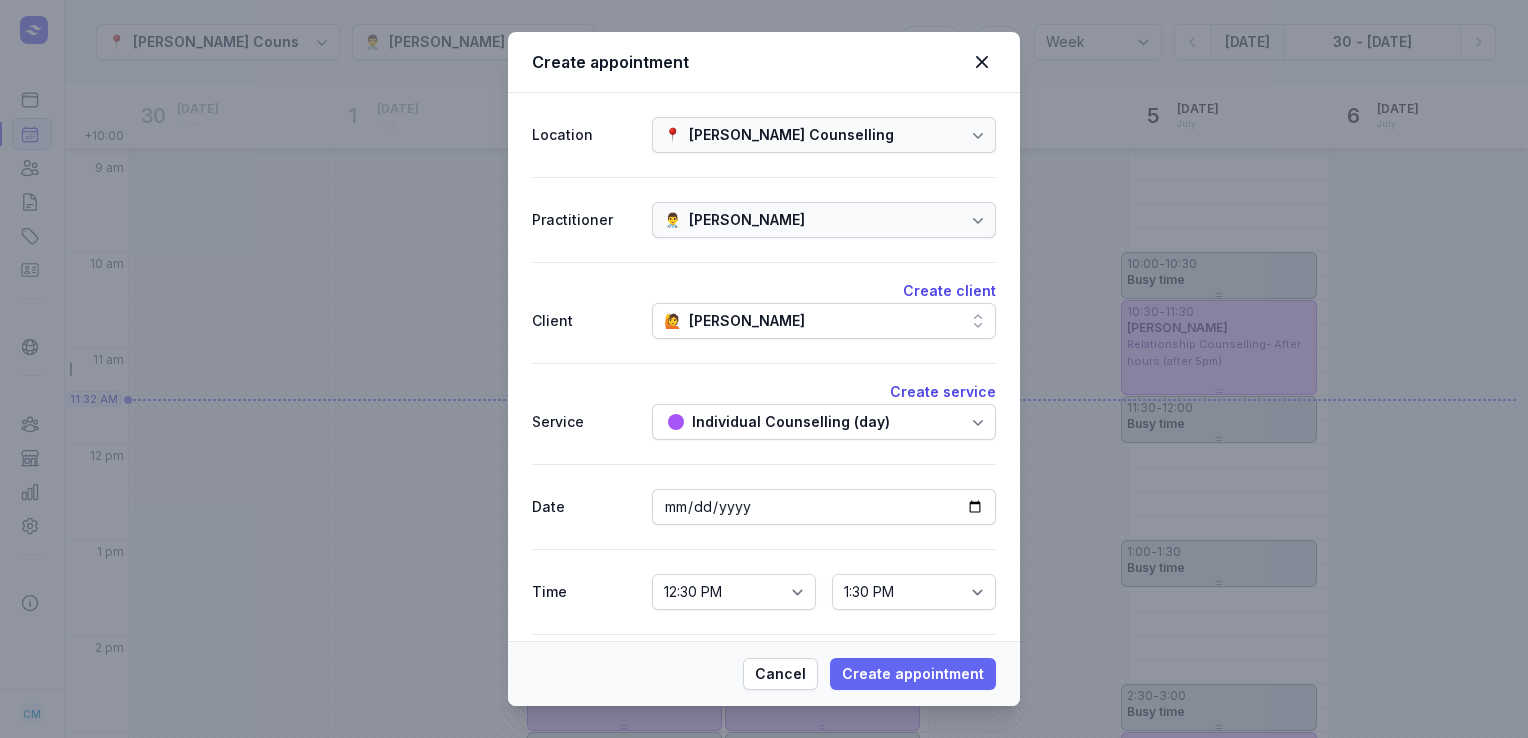 click on "Create appointment" 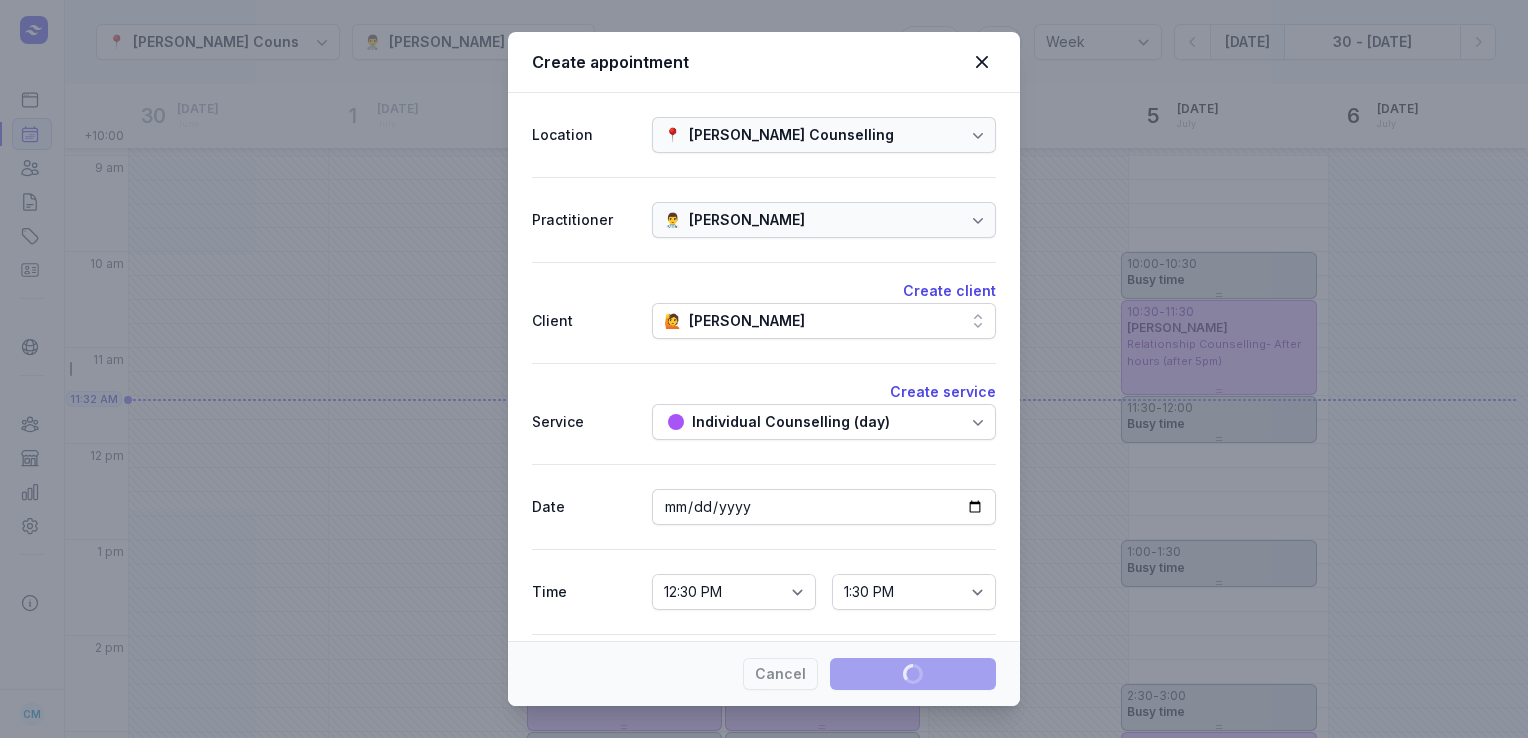 type 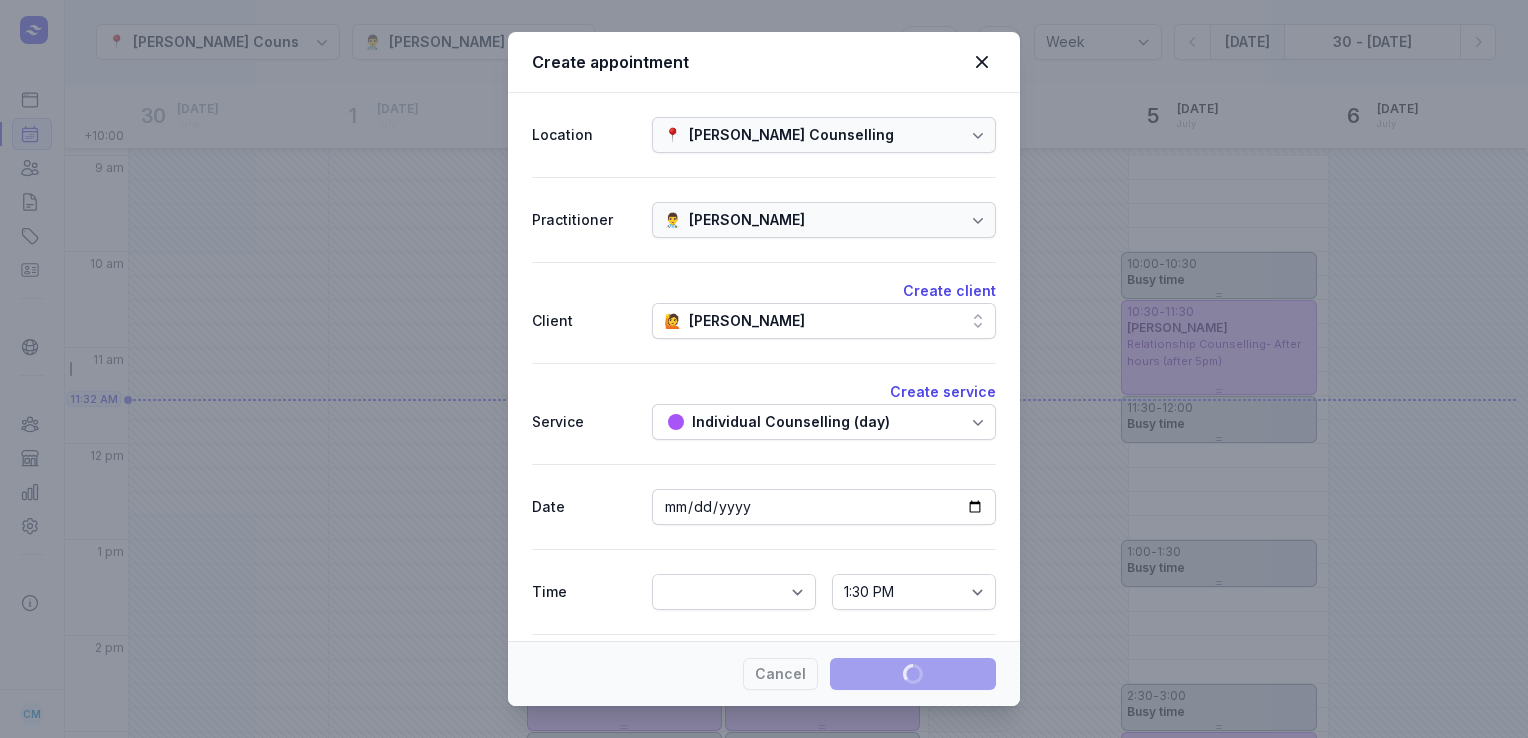 select 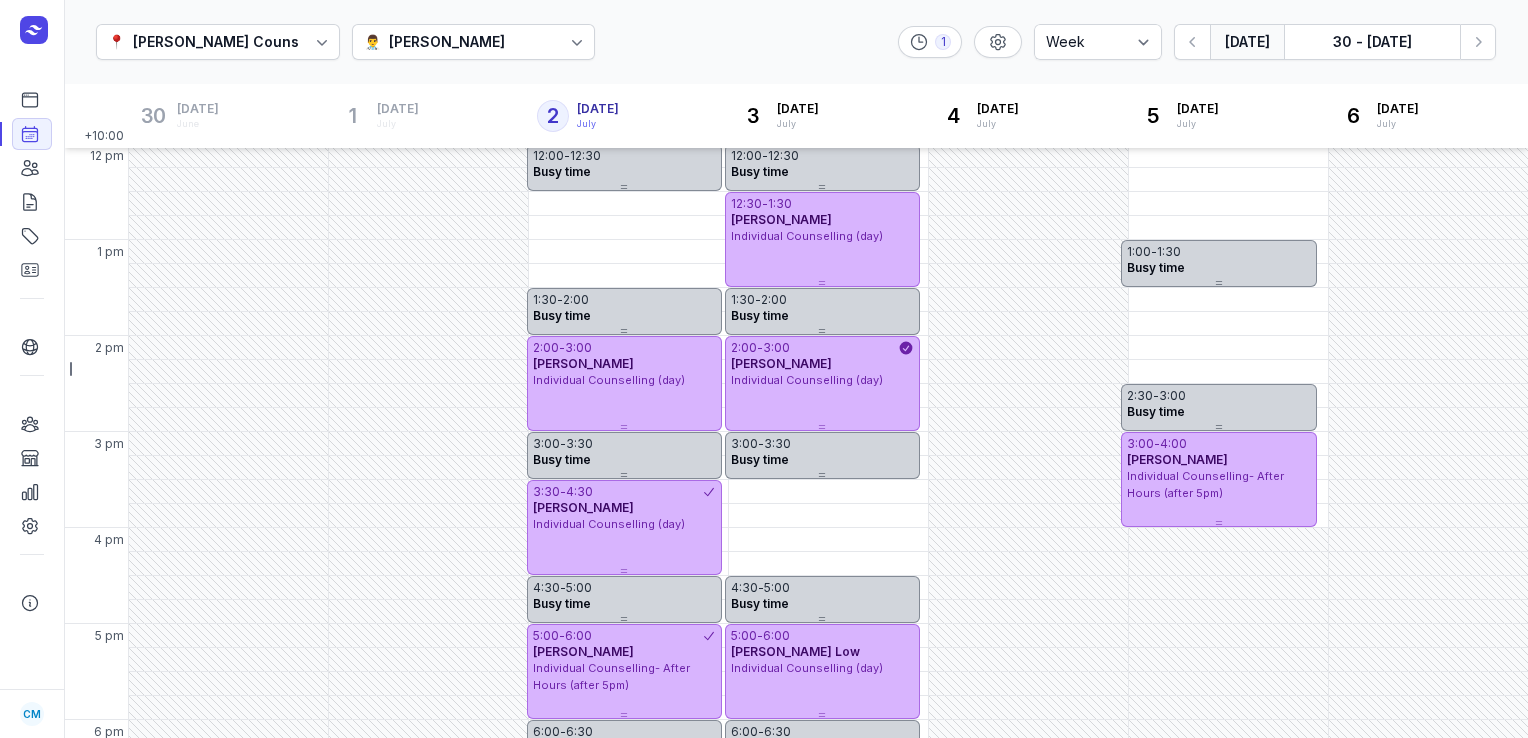 scroll, scrollTop: 386, scrollLeft: 0, axis: vertical 